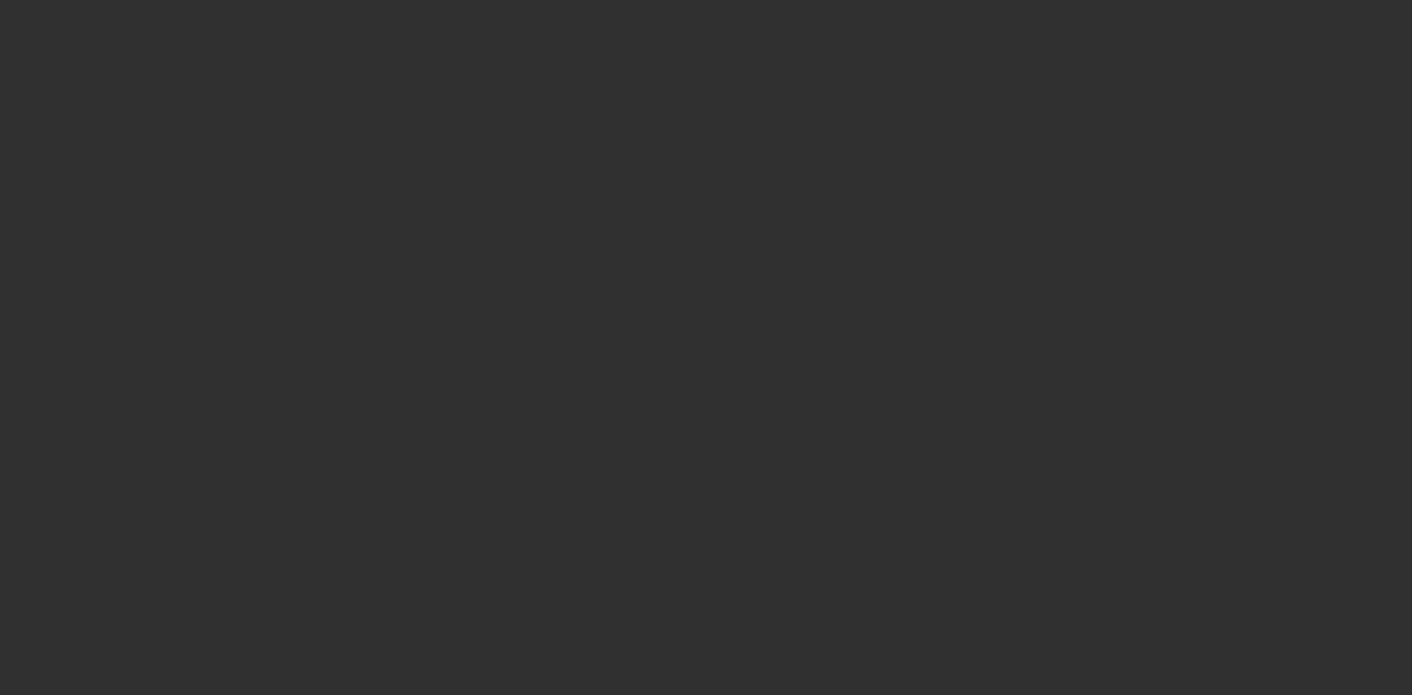 scroll, scrollTop: 0, scrollLeft: 0, axis: both 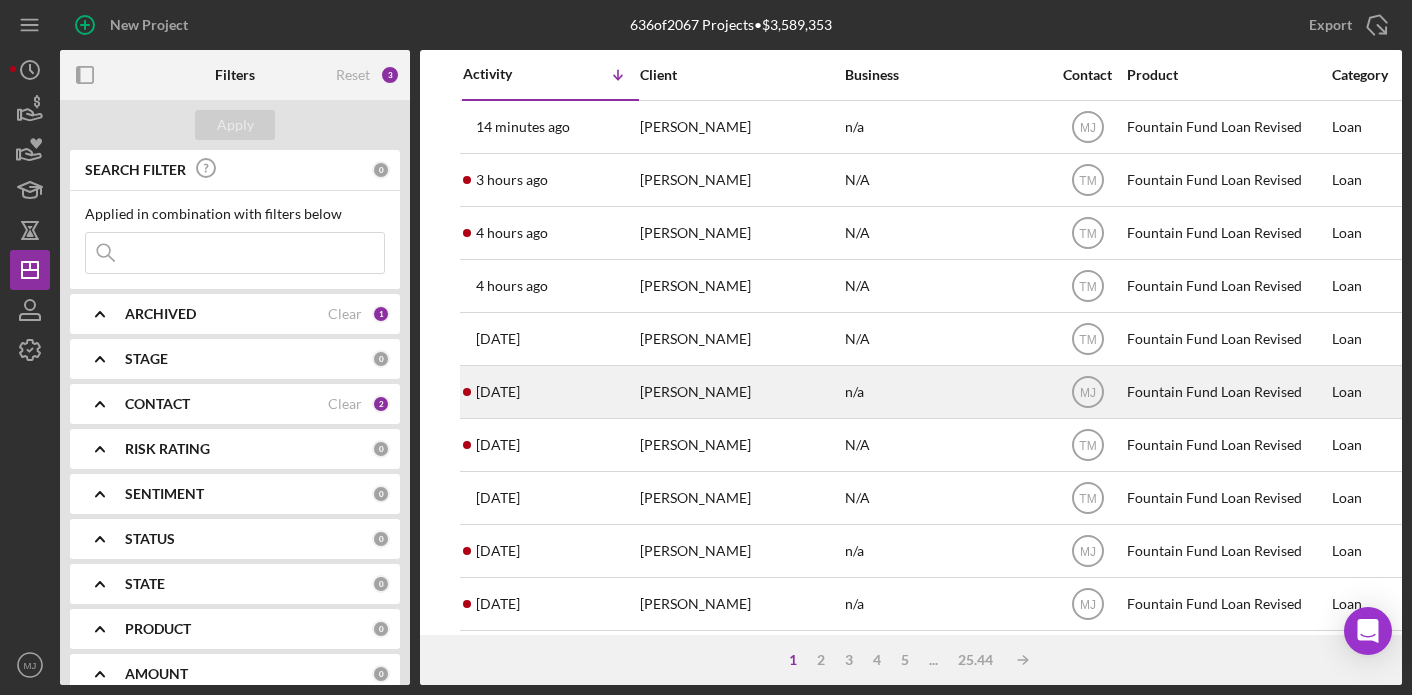 click on "[PERSON_NAME]" at bounding box center [740, 392] 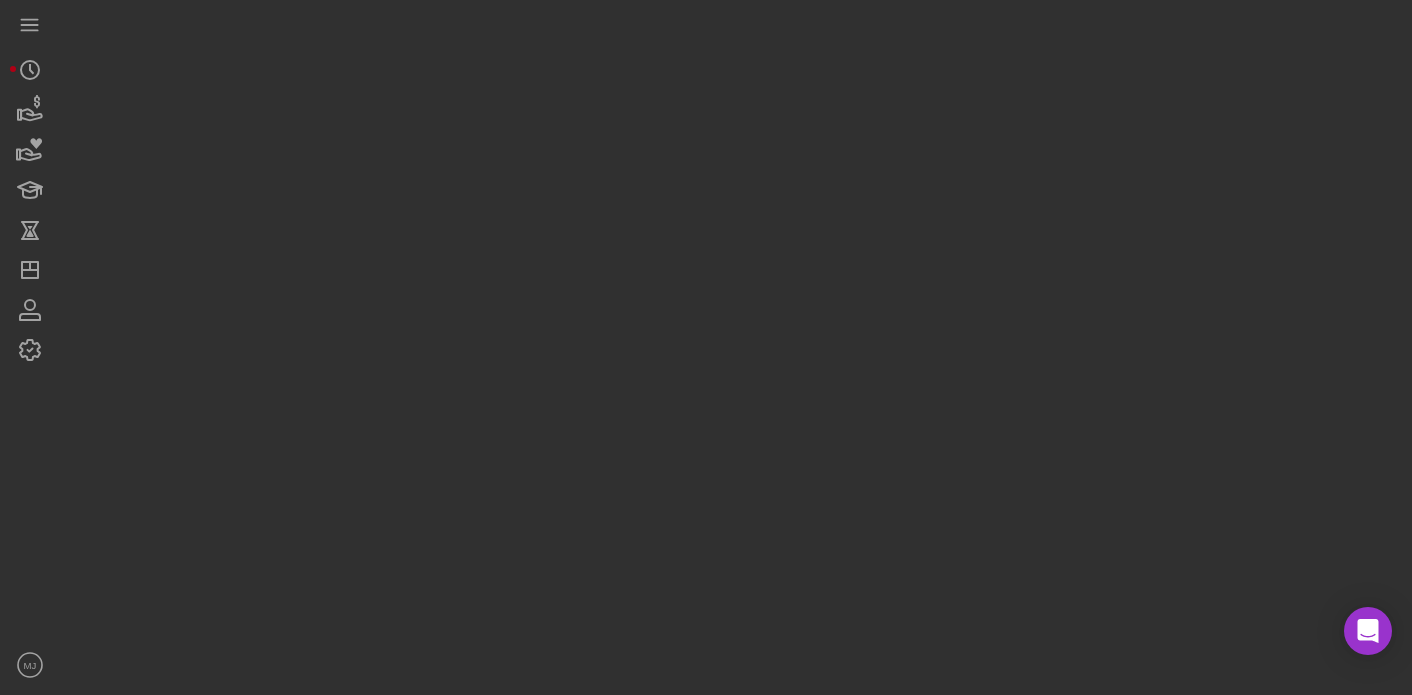 click at bounding box center [731, 342] 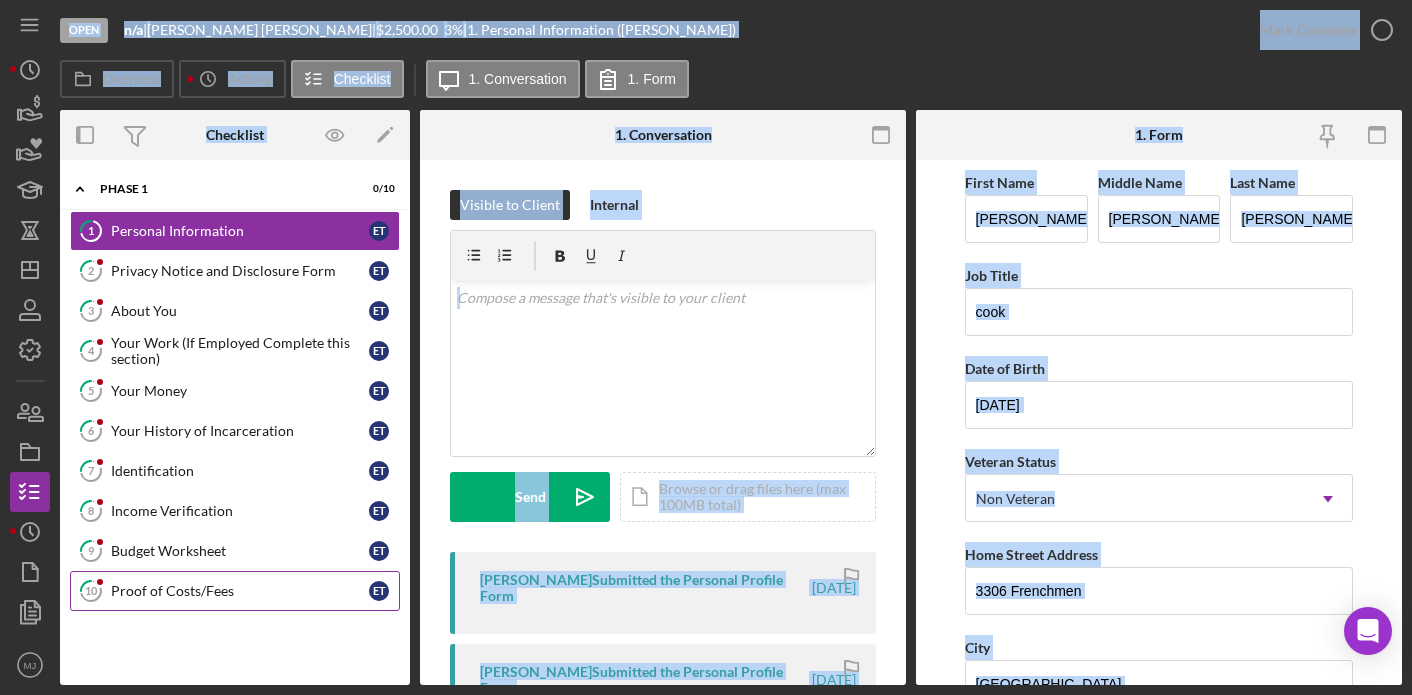 click on "Proof of Costs/Fees" at bounding box center (240, 591) 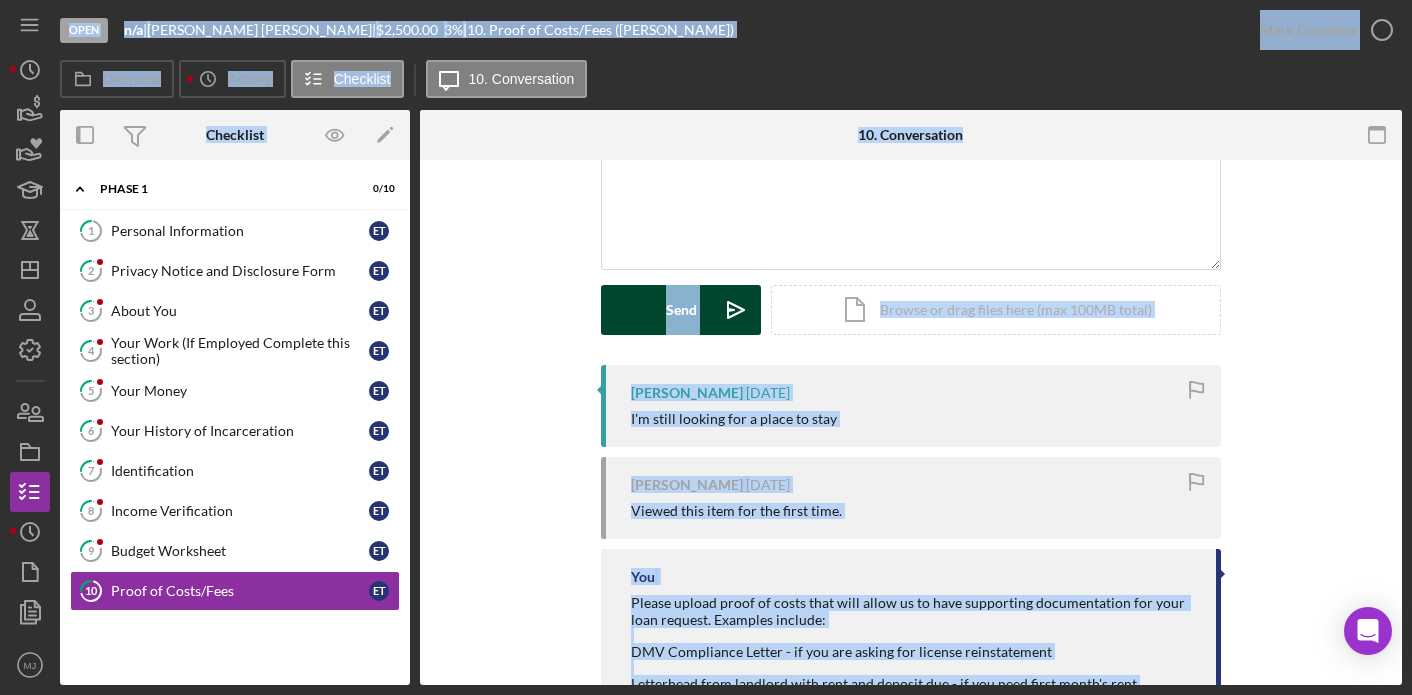 scroll, scrollTop: 200, scrollLeft: 0, axis: vertical 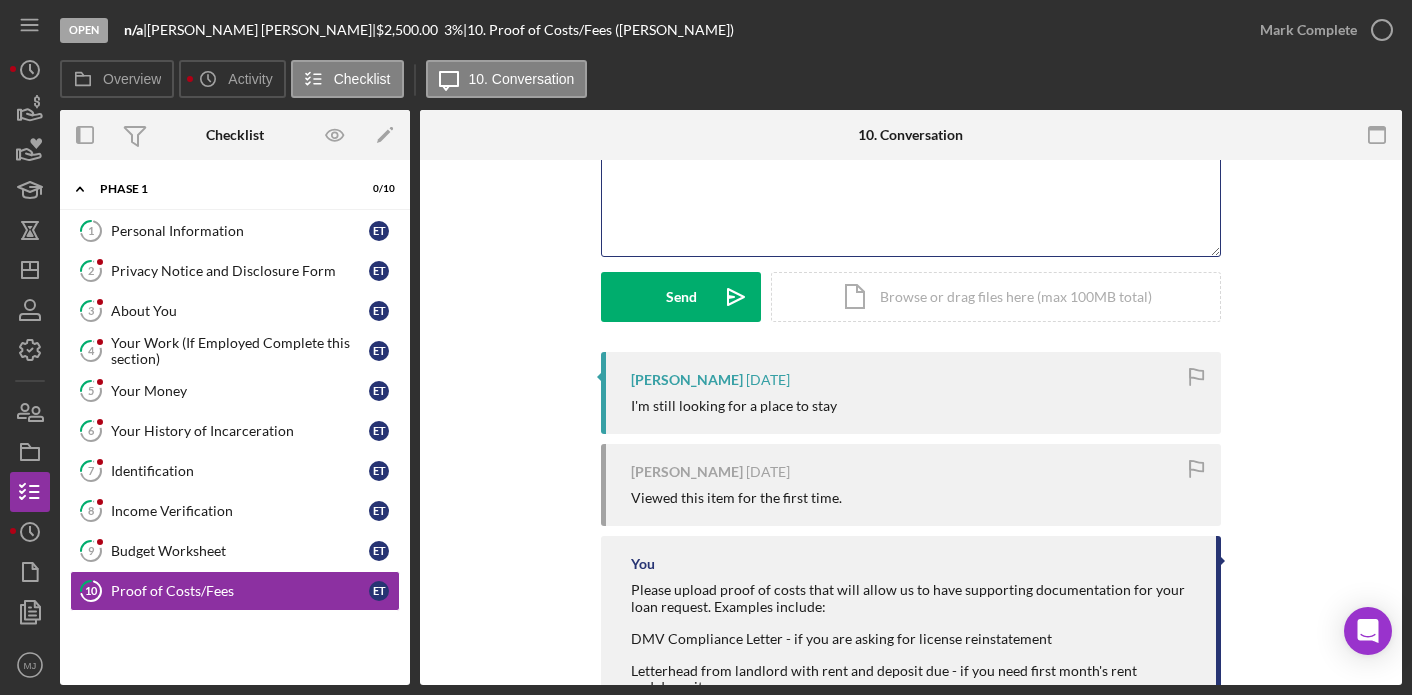 click on "v Color teal Color pink Remove color Add row above Add row below Add column before Add column after Merge cells Split cells Remove column Remove row Remove table" at bounding box center [911, 168] 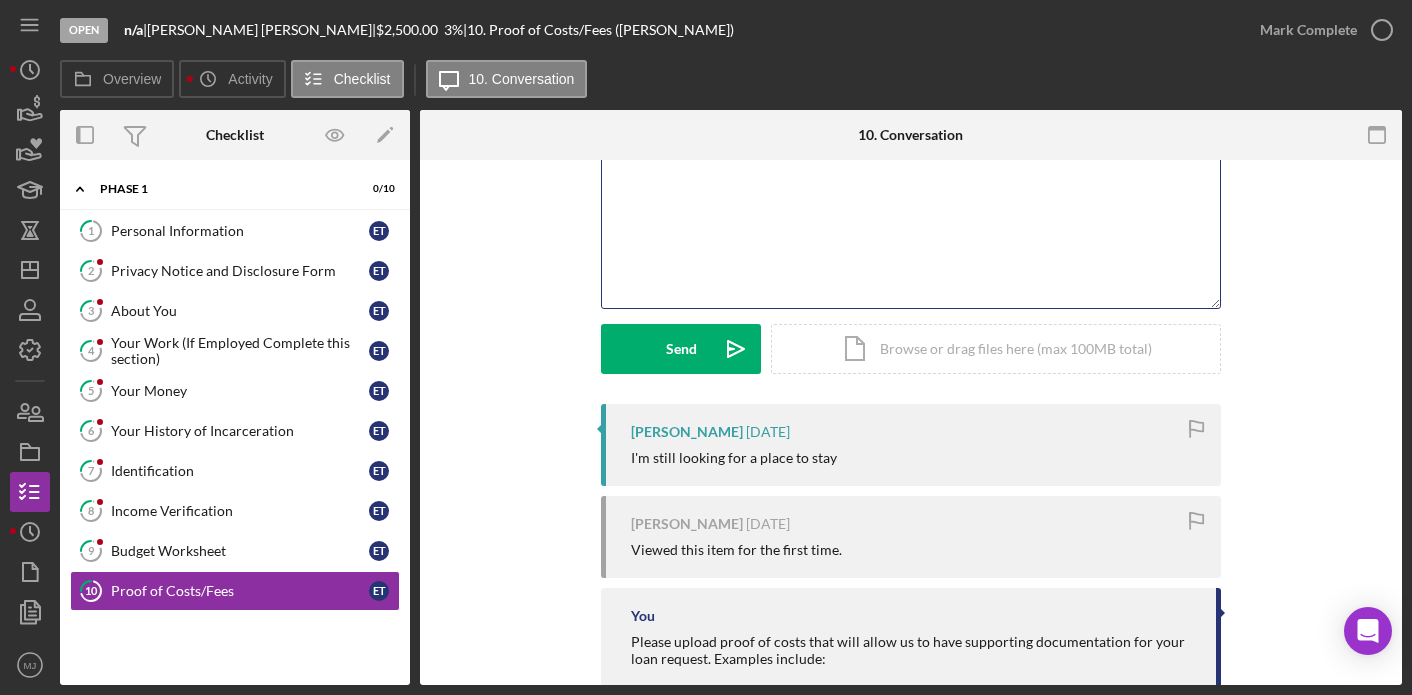 scroll, scrollTop: 0, scrollLeft: 0, axis: both 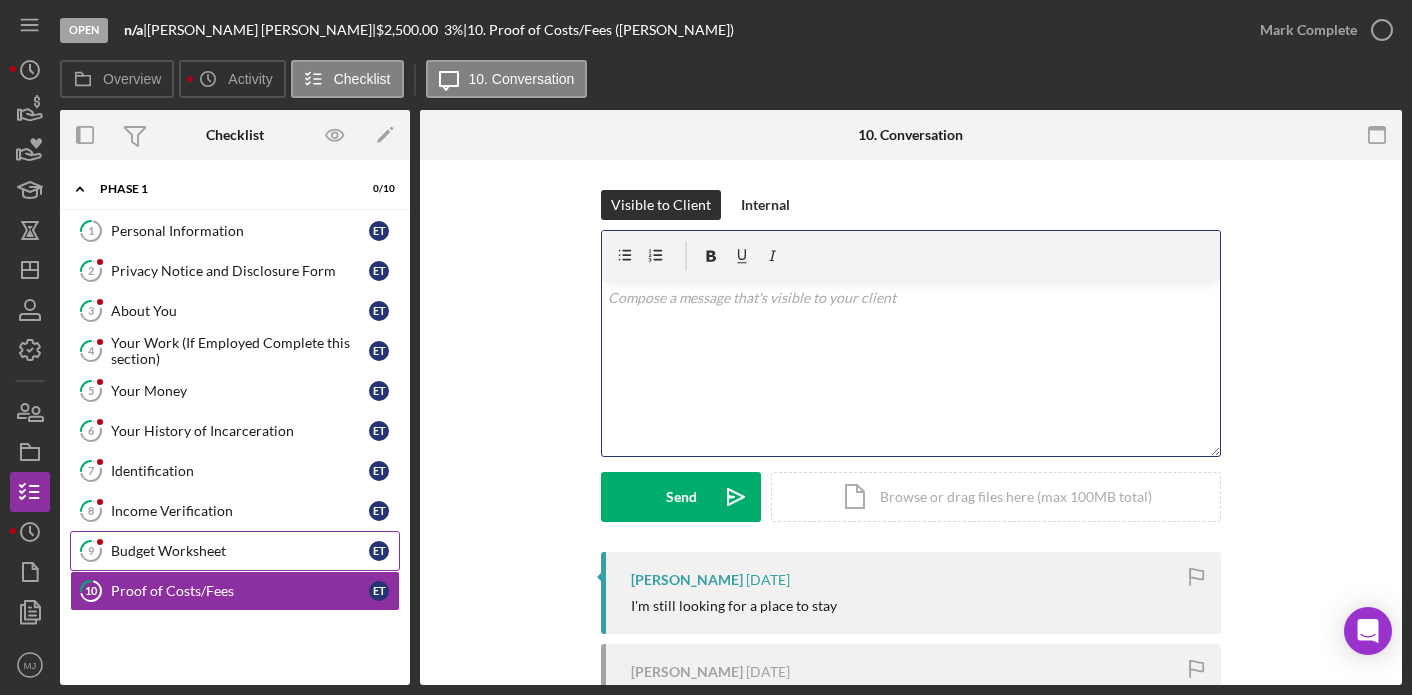 click on "Budget Worksheet" at bounding box center (240, 551) 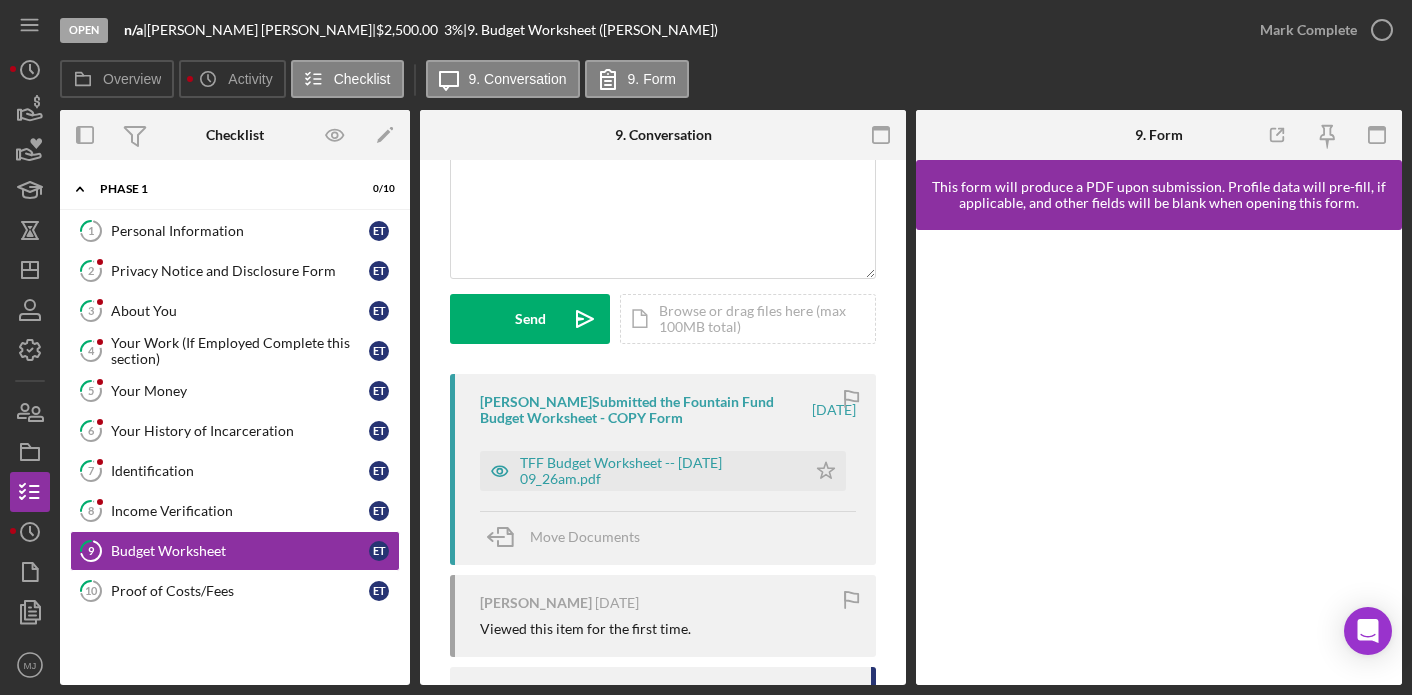 scroll, scrollTop: 200, scrollLeft: 0, axis: vertical 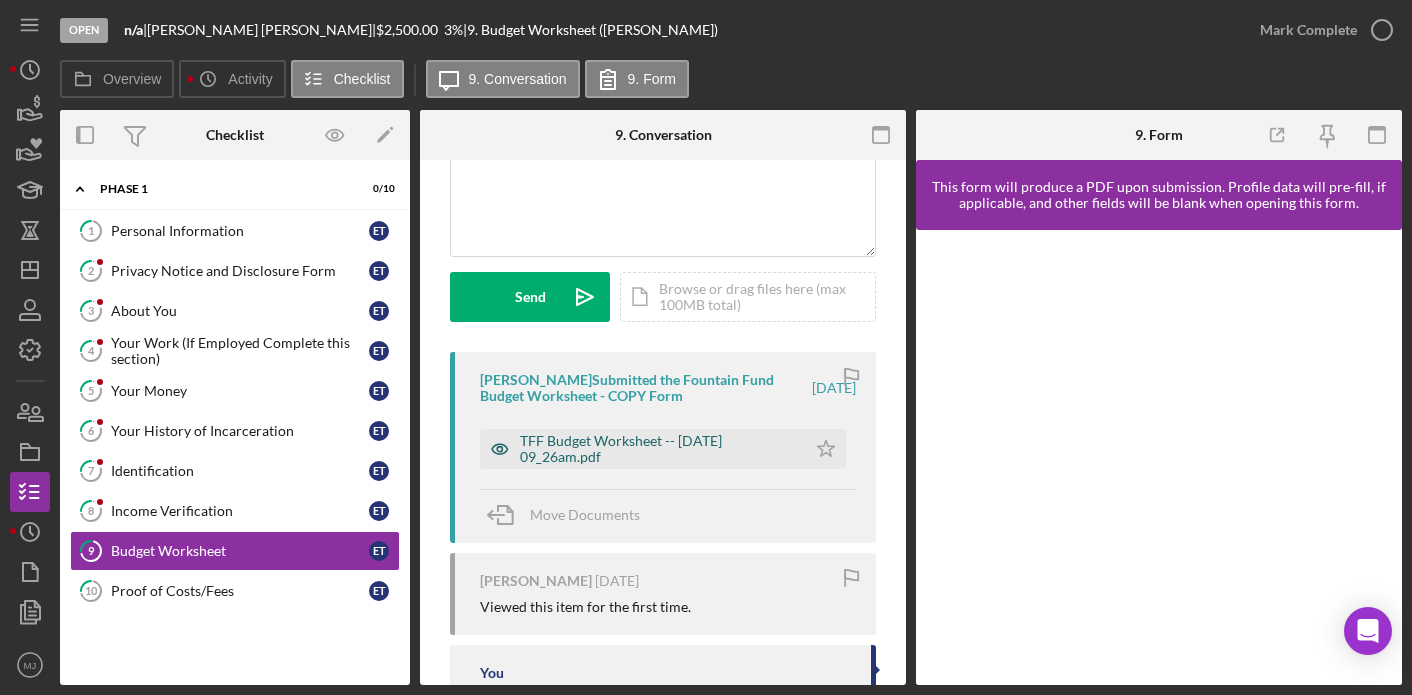 click on "TFF Budget Worksheet -- [DATE] 09_26am.pdf" at bounding box center (658, 449) 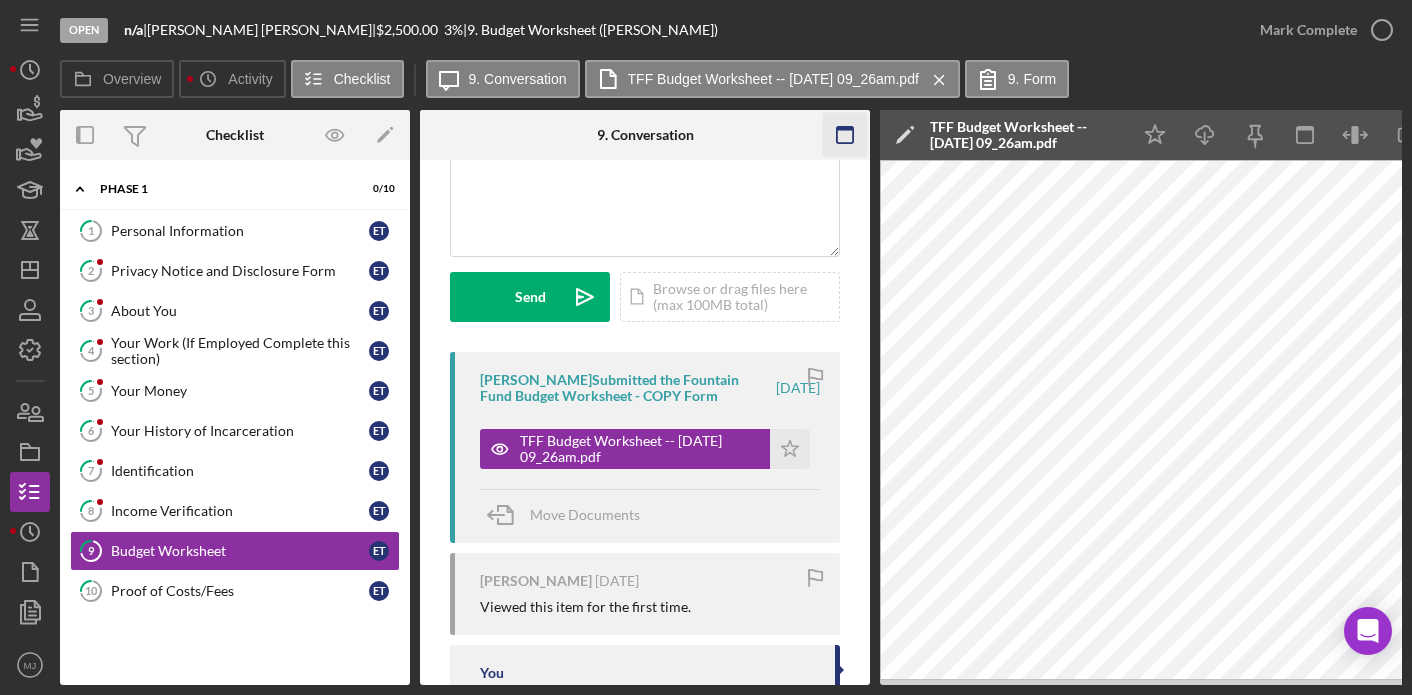 click 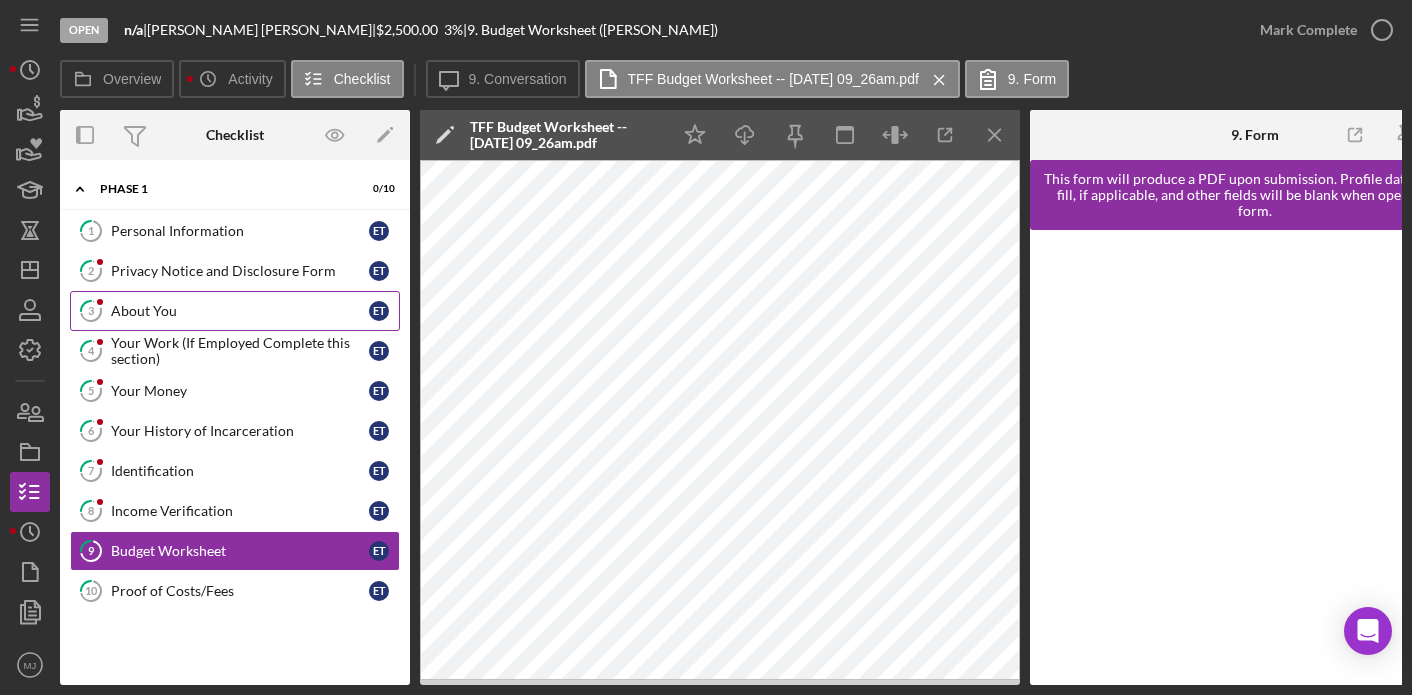 click on "3 About You E T" at bounding box center [235, 311] 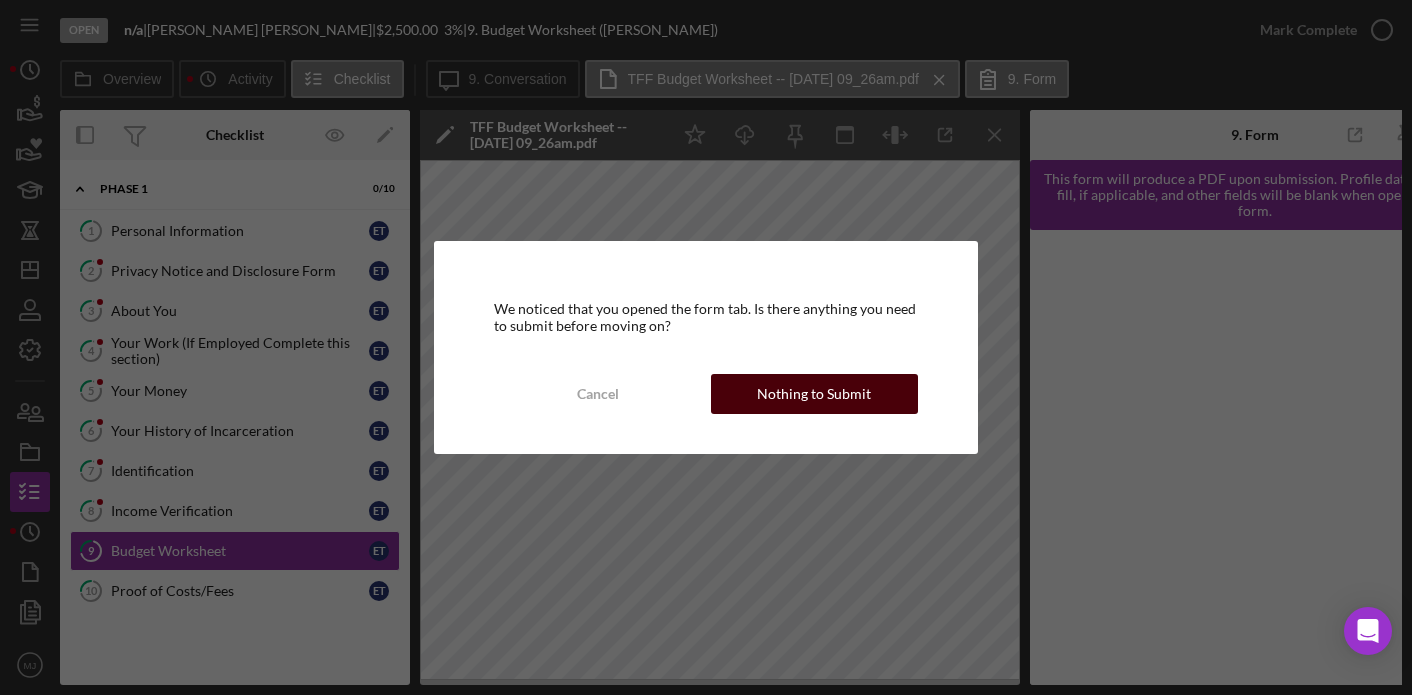 click on "Nothing to Submit" at bounding box center (814, 394) 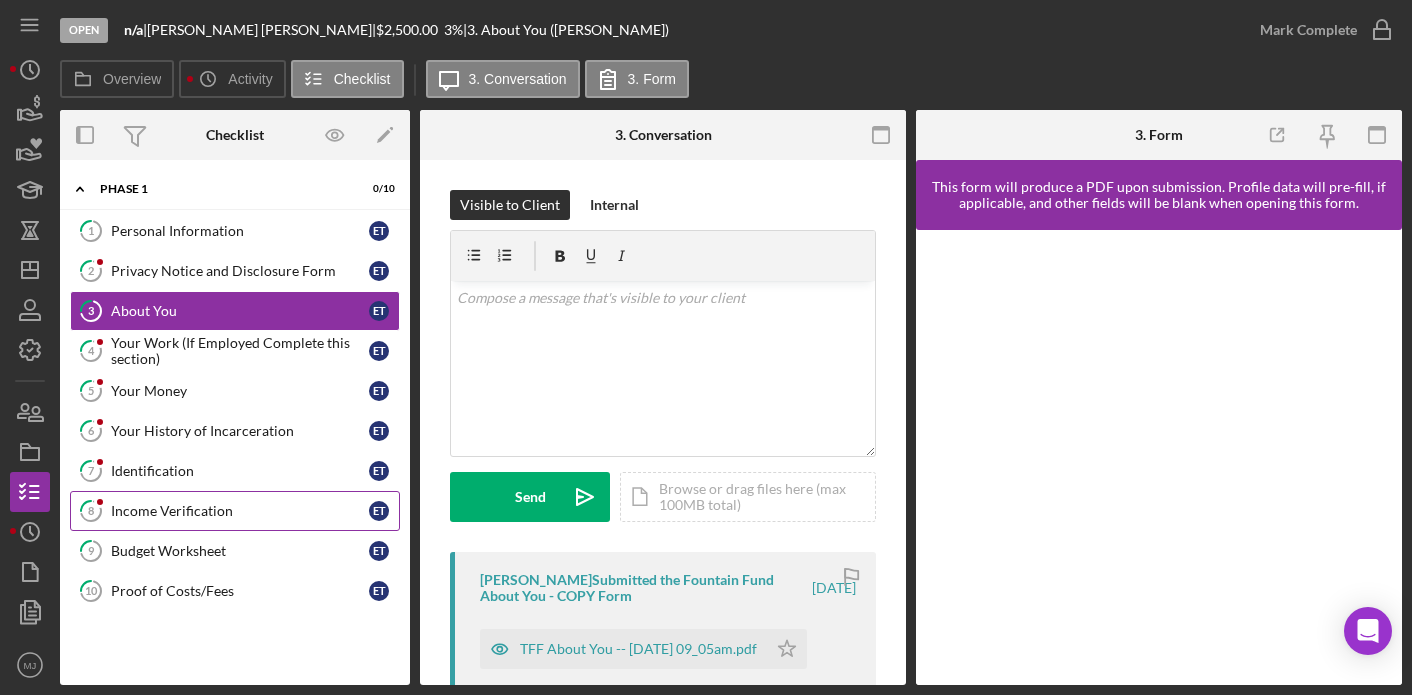 click on "8 Income Verification  E T" at bounding box center (235, 511) 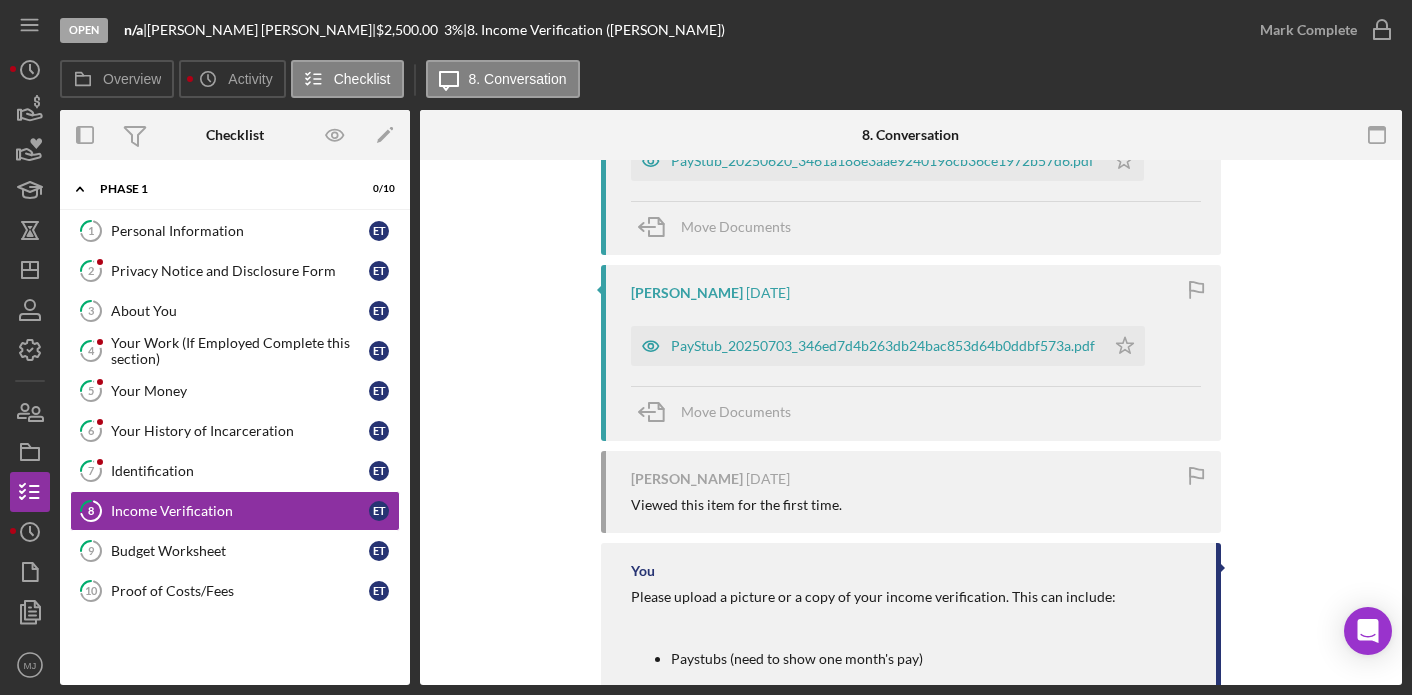 scroll, scrollTop: 700, scrollLeft: 0, axis: vertical 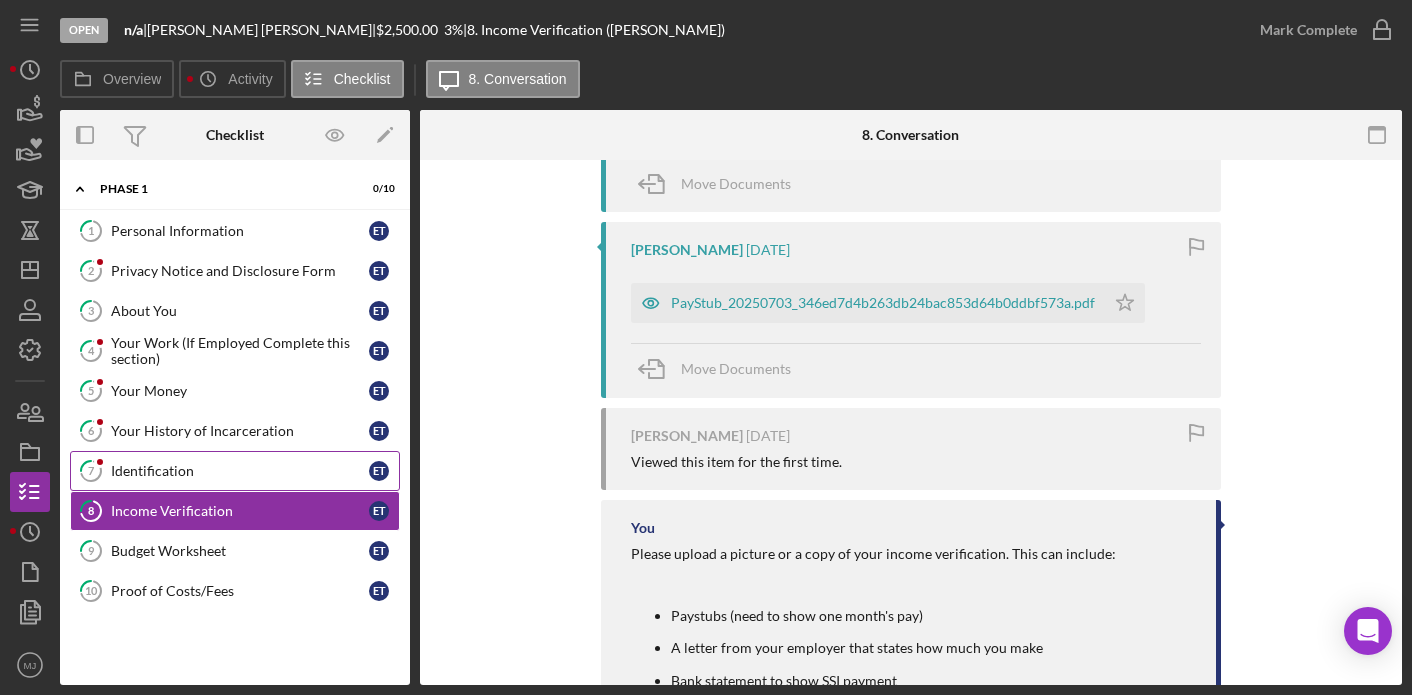 click on "Identification" at bounding box center [240, 471] 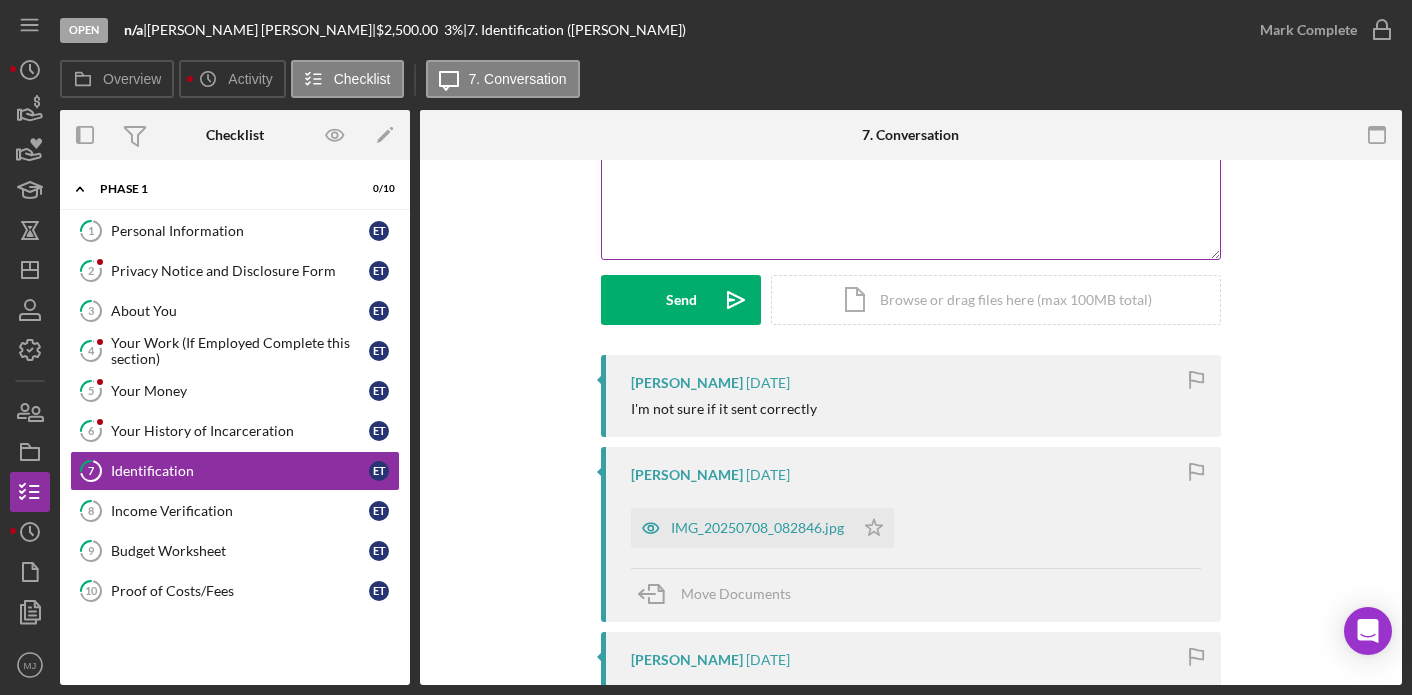 scroll, scrollTop: 200, scrollLeft: 0, axis: vertical 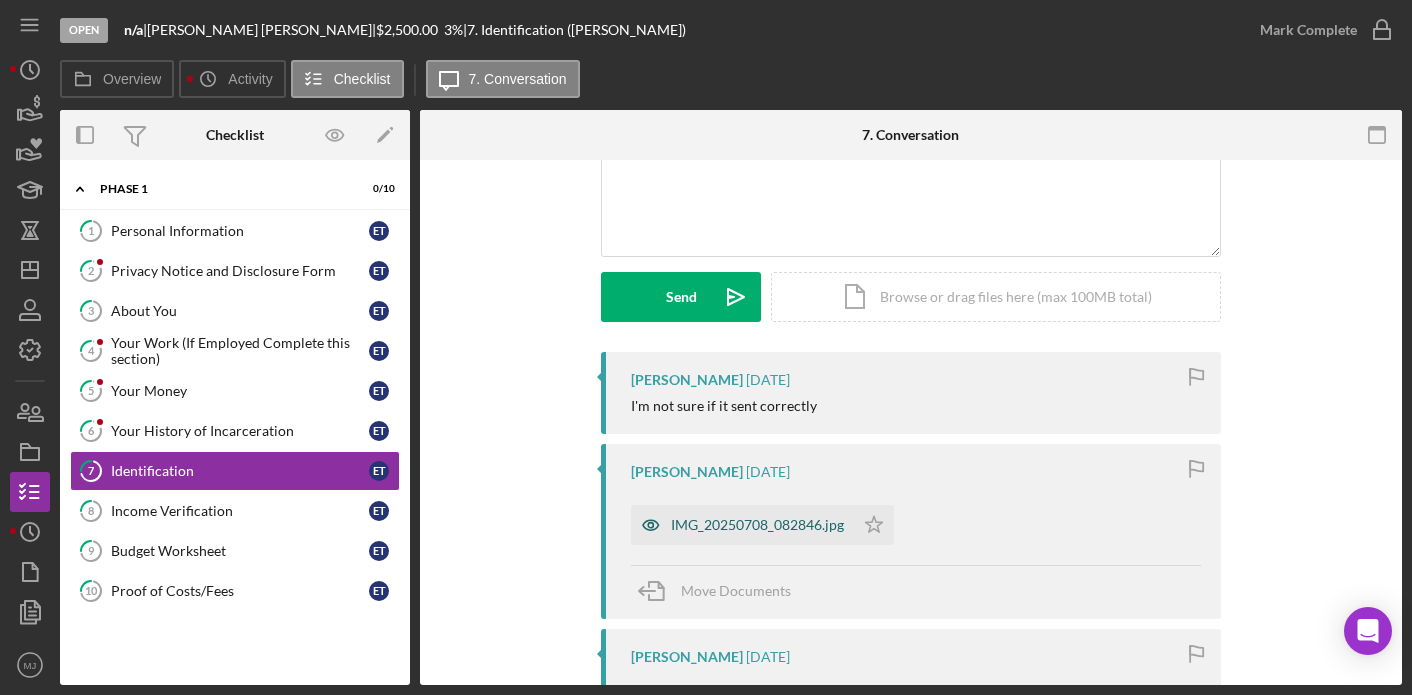click on "IMG_20250708_082846.jpg" at bounding box center (757, 525) 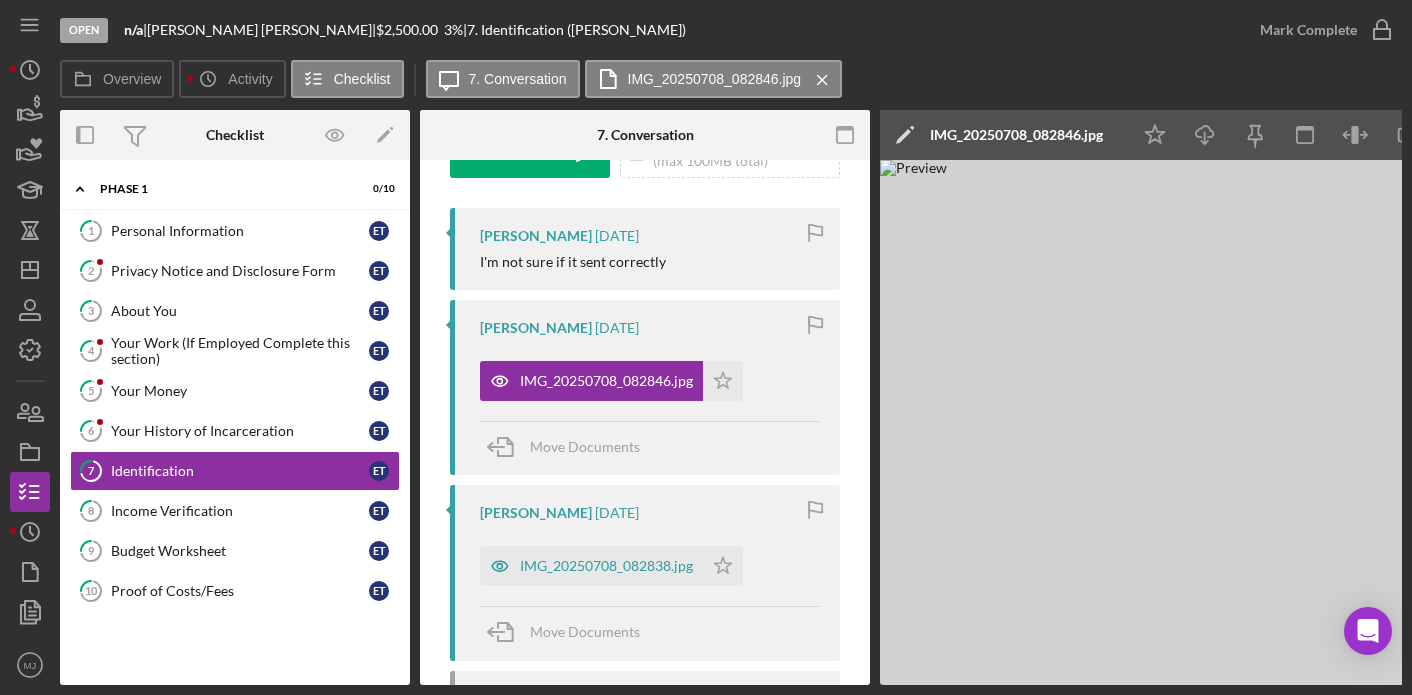 scroll, scrollTop: 400, scrollLeft: 0, axis: vertical 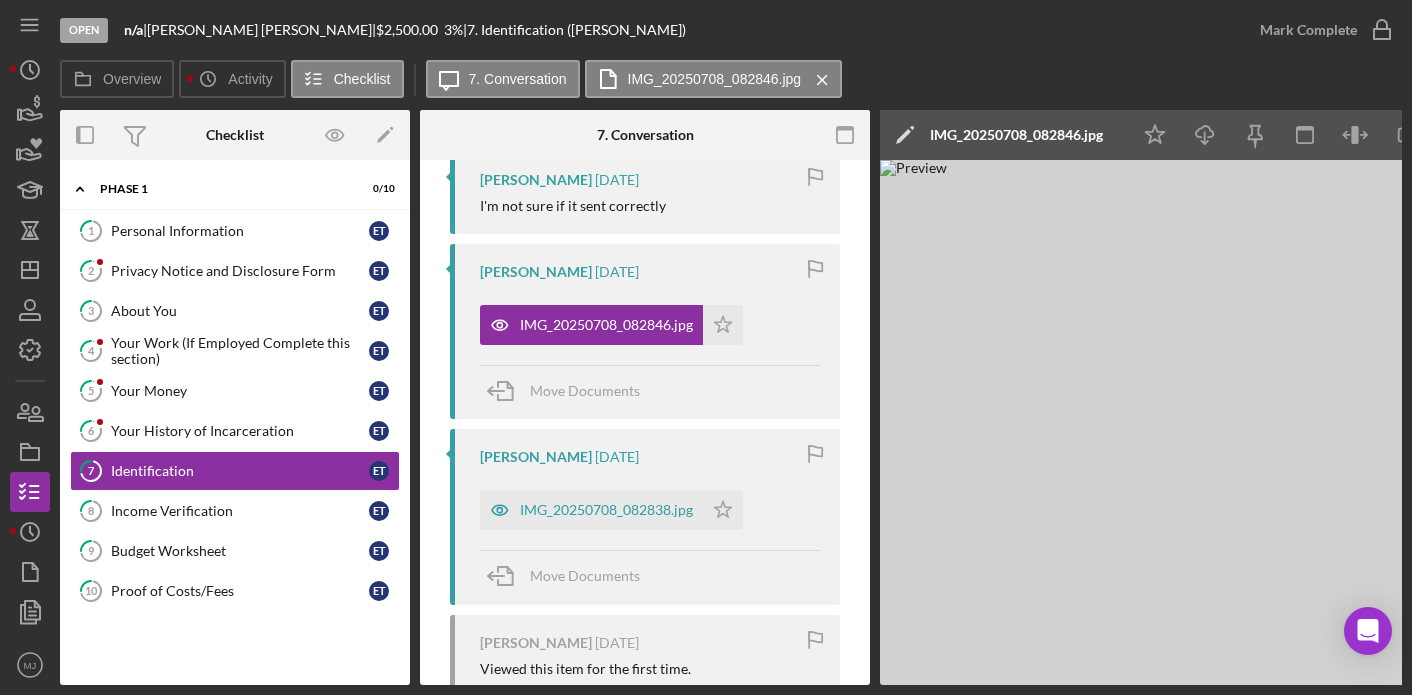 click on "[PERSON_NAME]   [DATE] IMG_20250708_082838.jpg Icon/Star Move Documents" at bounding box center (645, 516) 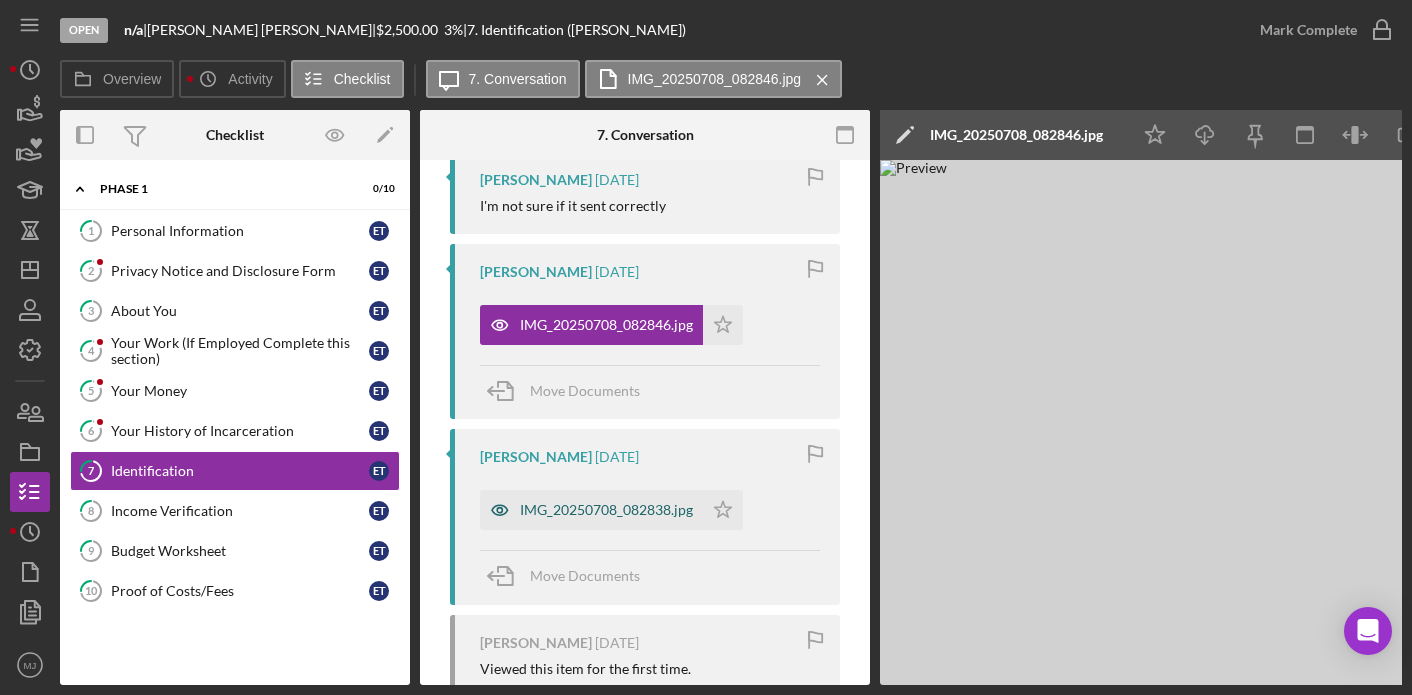 click on "IMG_20250708_082838.jpg" at bounding box center [591, 510] 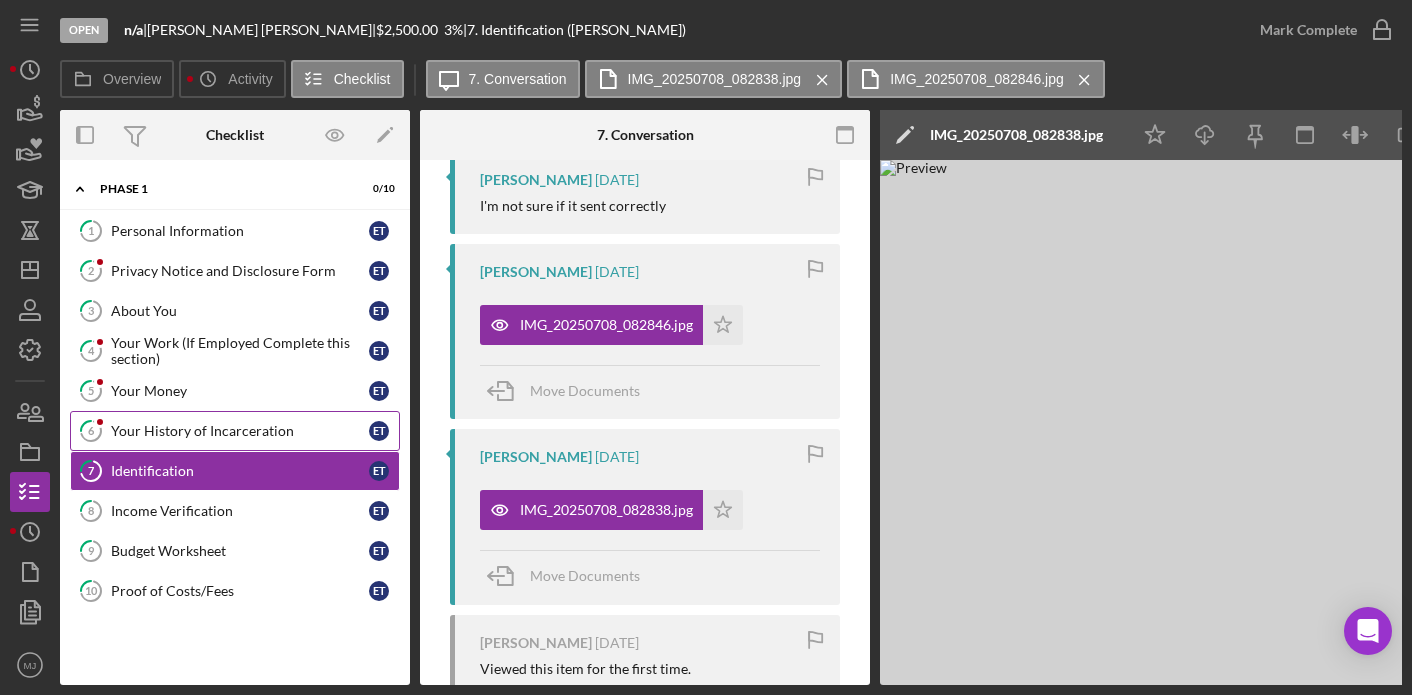 click on "Your History of Incarceration" at bounding box center (240, 431) 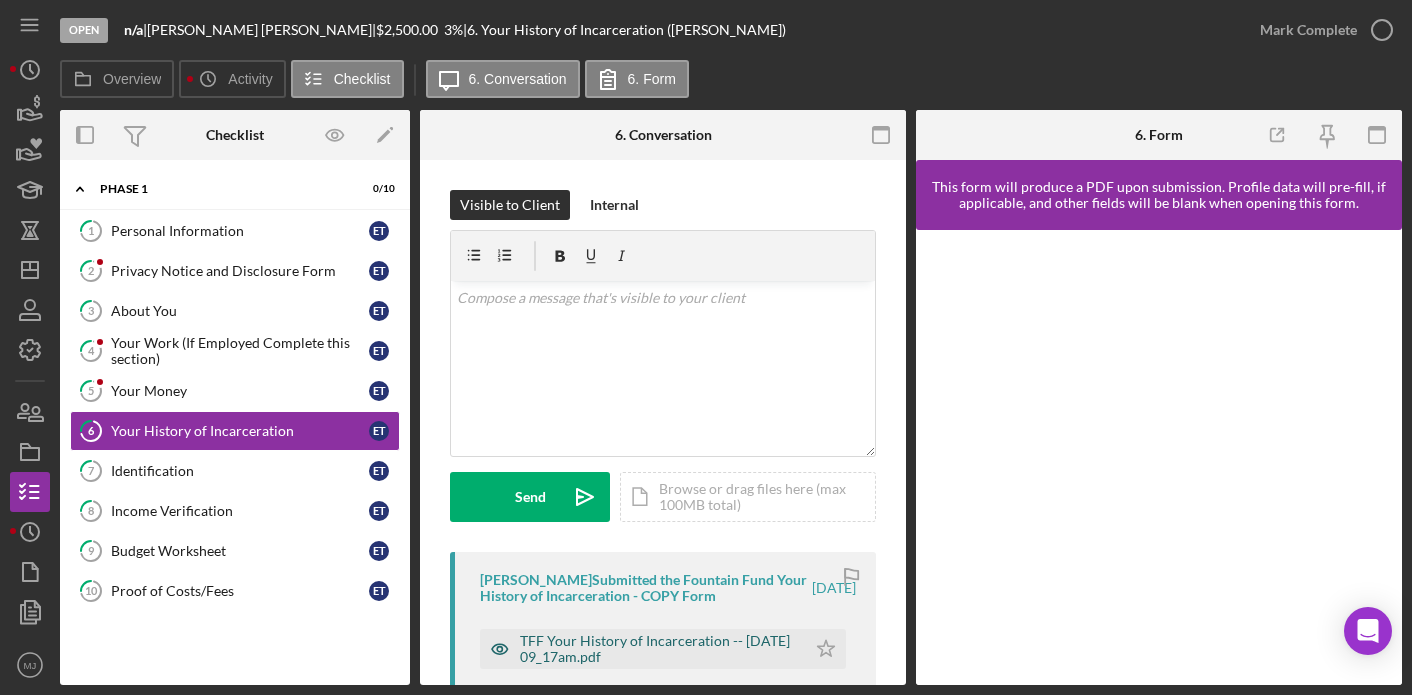 click on "TFF Your History of Incarceration -- [DATE] 09_17am.pdf" at bounding box center (658, 649) 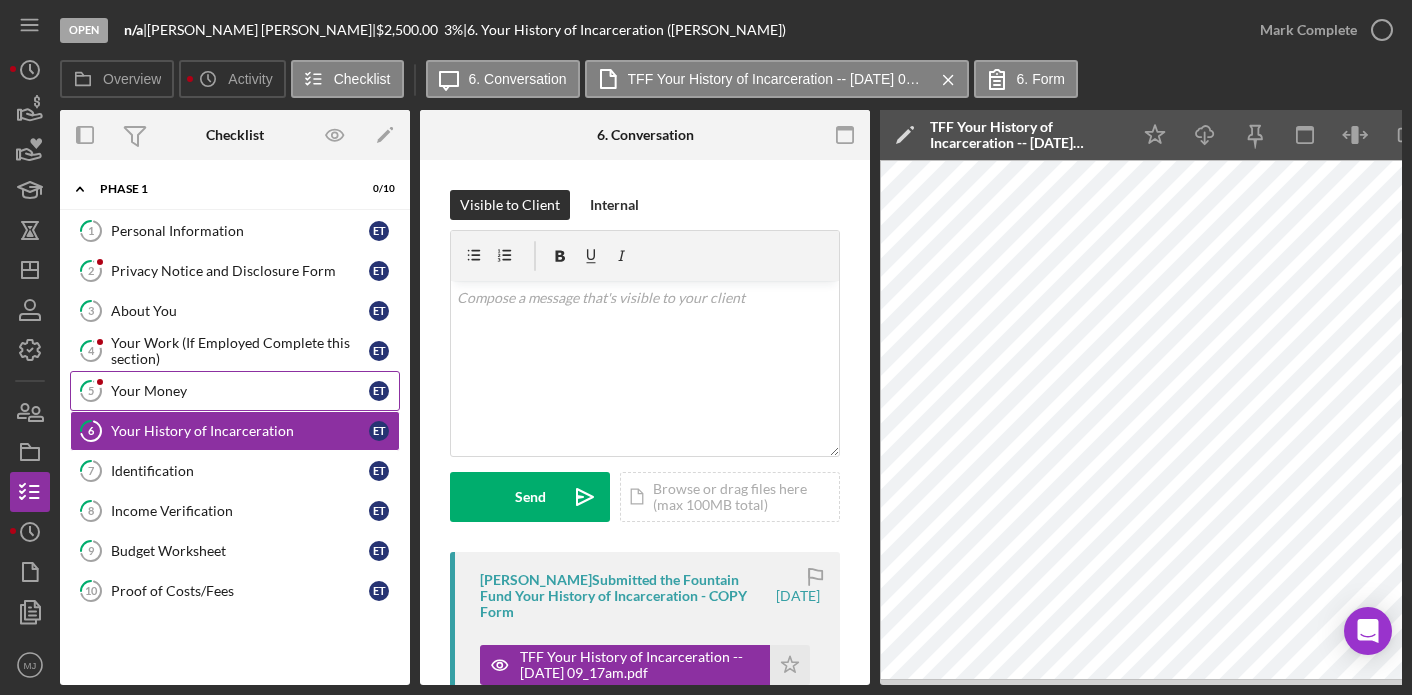 click on "5 Your Money E T" at bounding box center [235, 391] 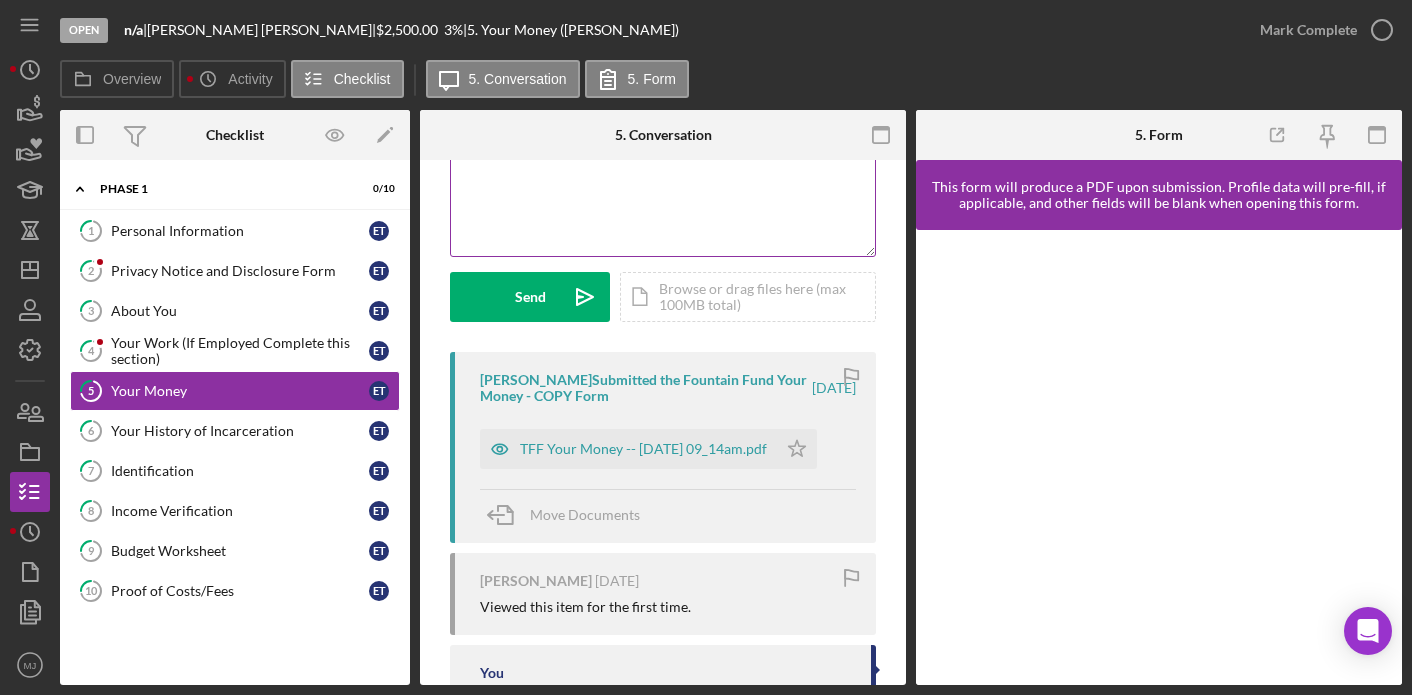 scroll, scrollTop: 300, scrollLeft: 0, axis: vertical 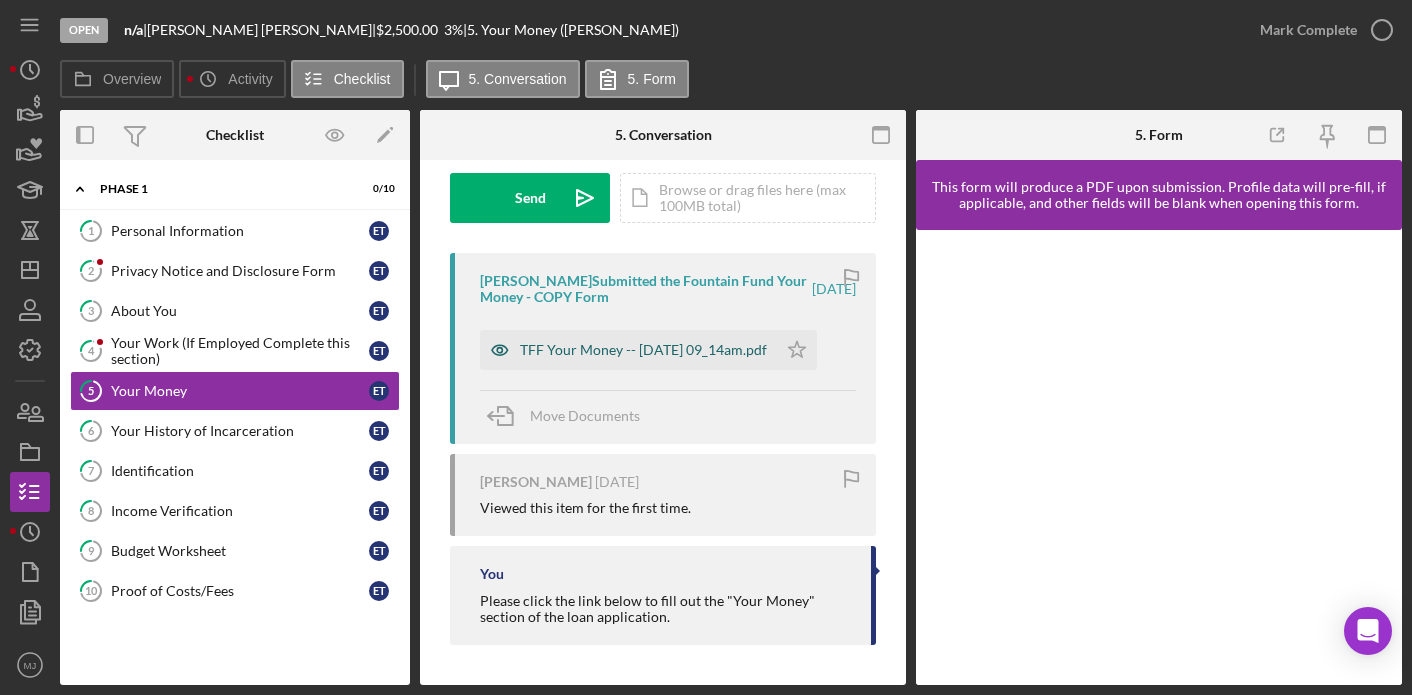 click on "TFF Your Money -- [DATE] 09_14am.pdf" at bounding box center (643, 350) 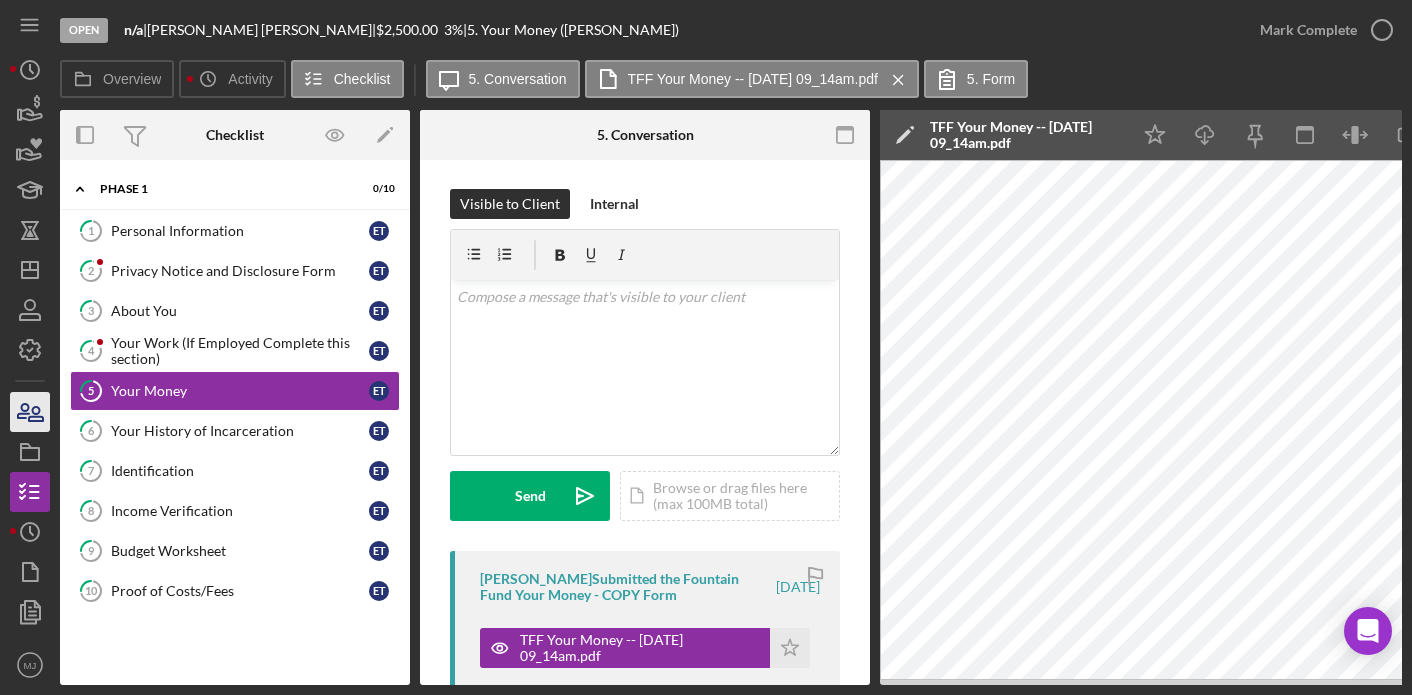 scroll, scrollTop: 0, scrollLeft: 0, axis: both 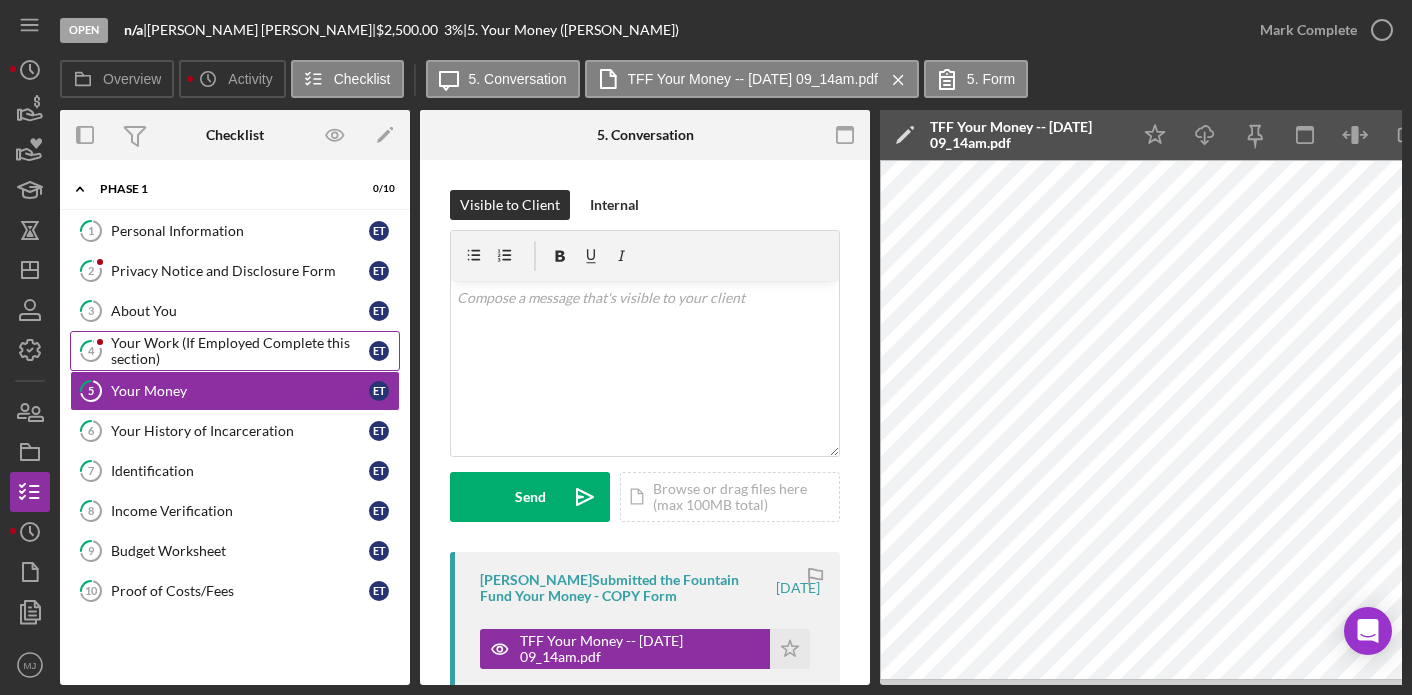 click on "Your Work (If Employed Complete this section)" at bounding box center [240, 351] 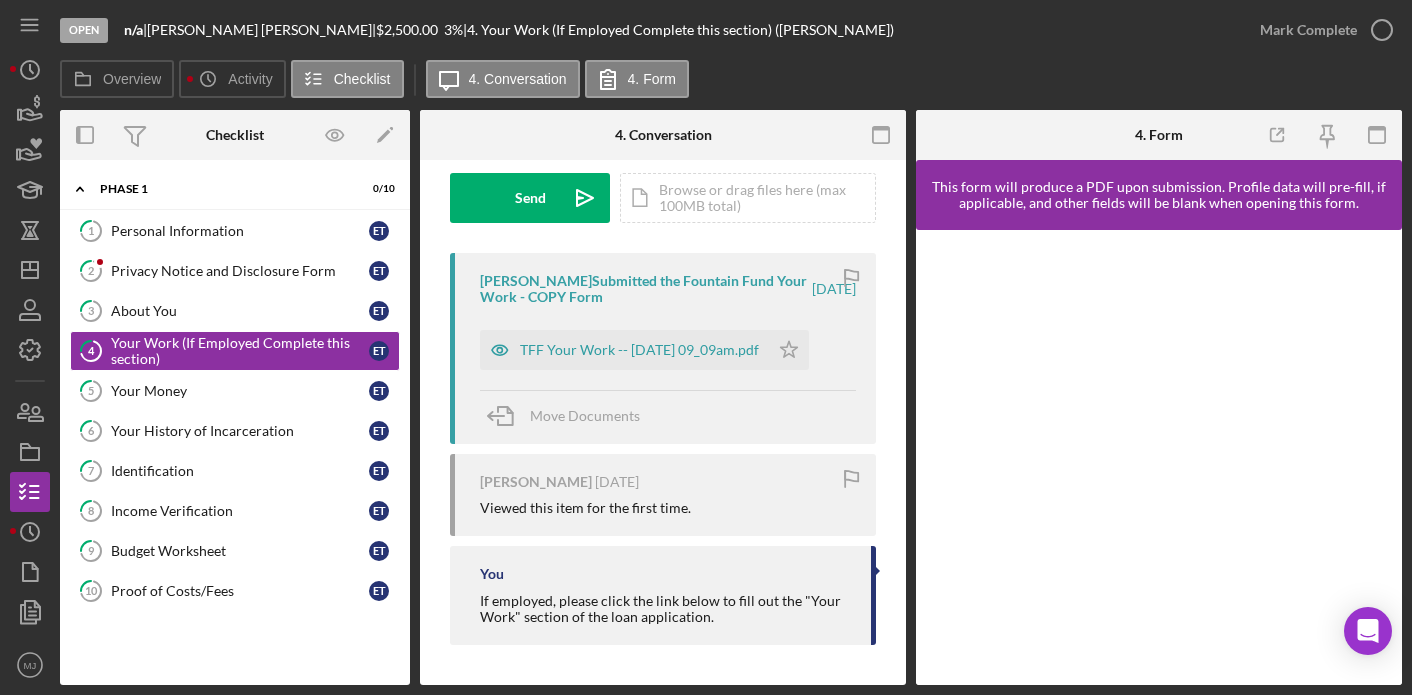 scroll, scrollTop: 330, scrollLeft: 0, axis: vertical 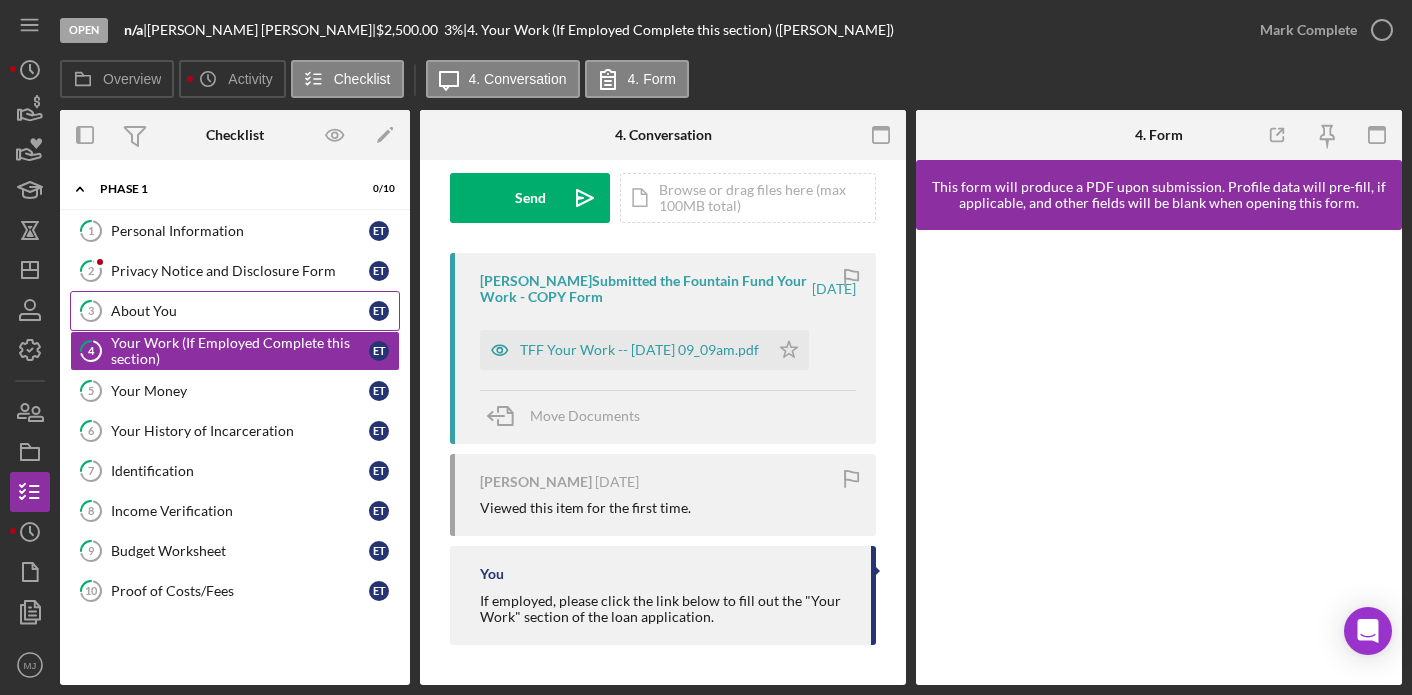 click on "About You" at bounding box center [240, 311] 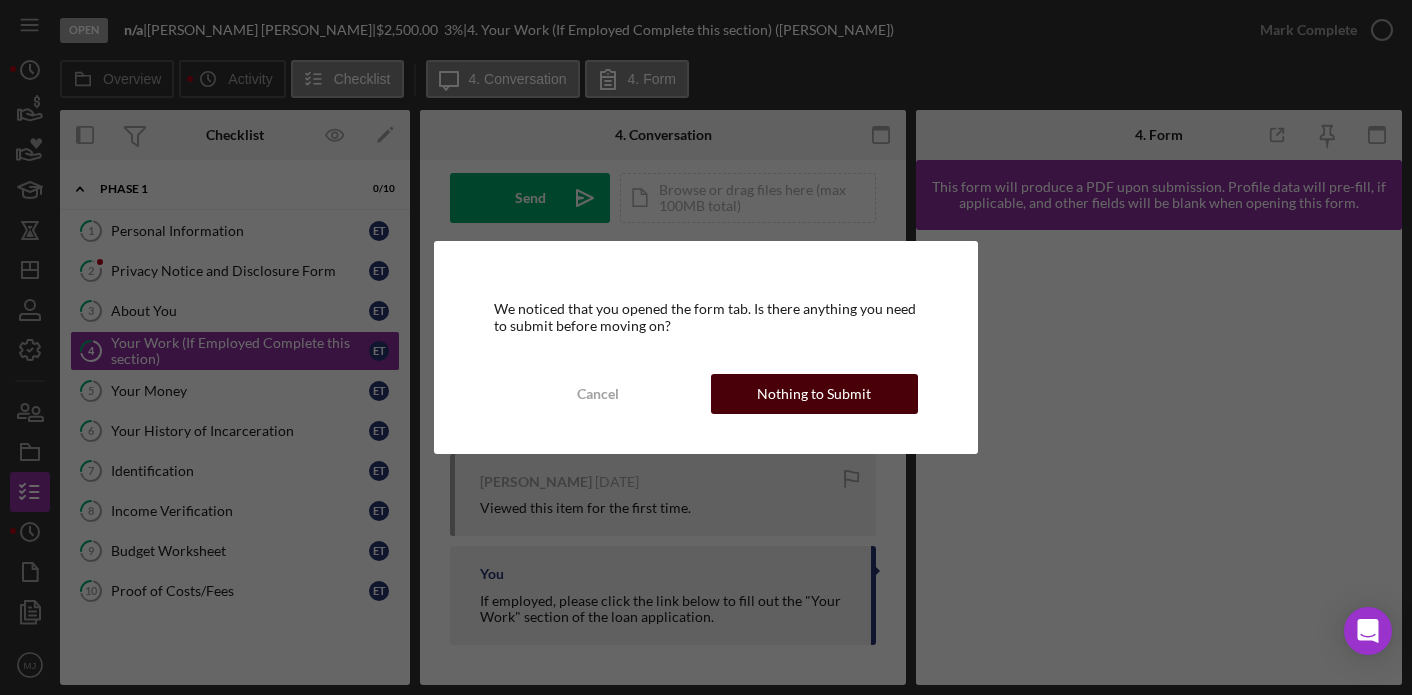 click on "Nothing to Submit" at bounding box center [814, 394] 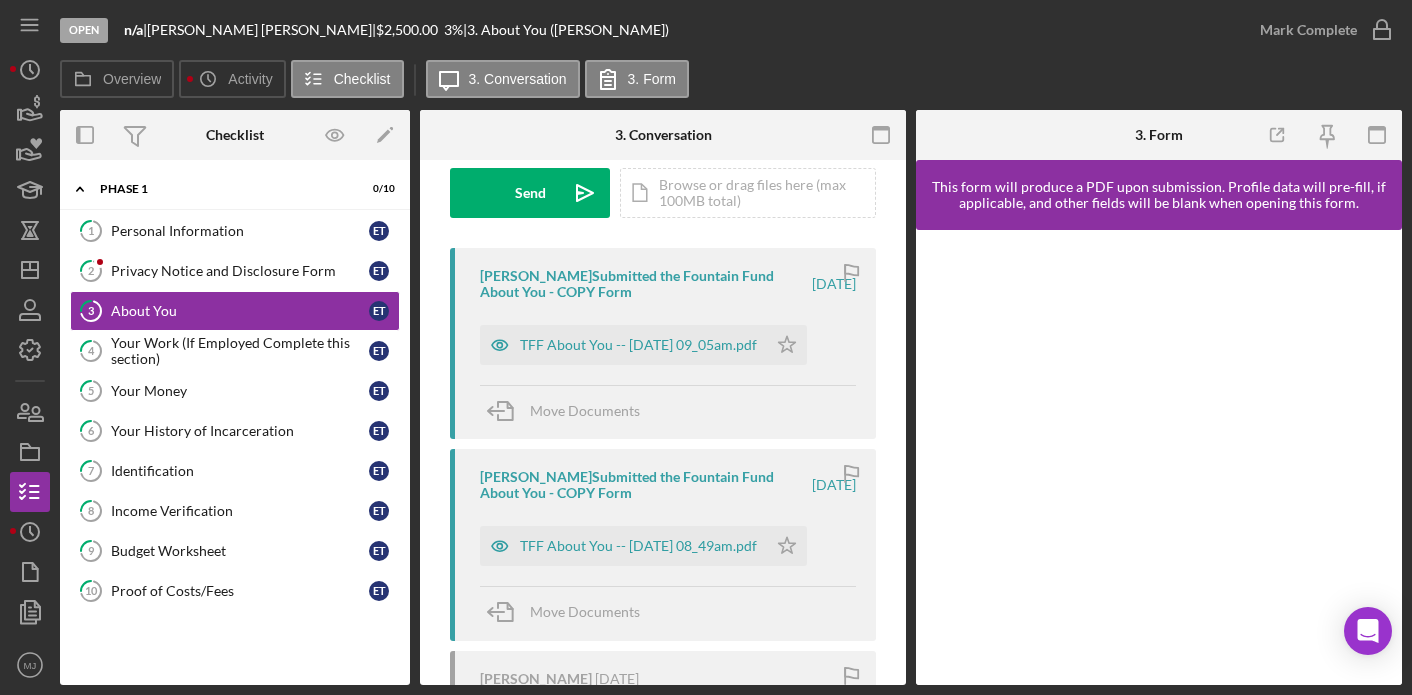 scroll, scrollTop: 300, scrollLeft: 0, axis: vertical 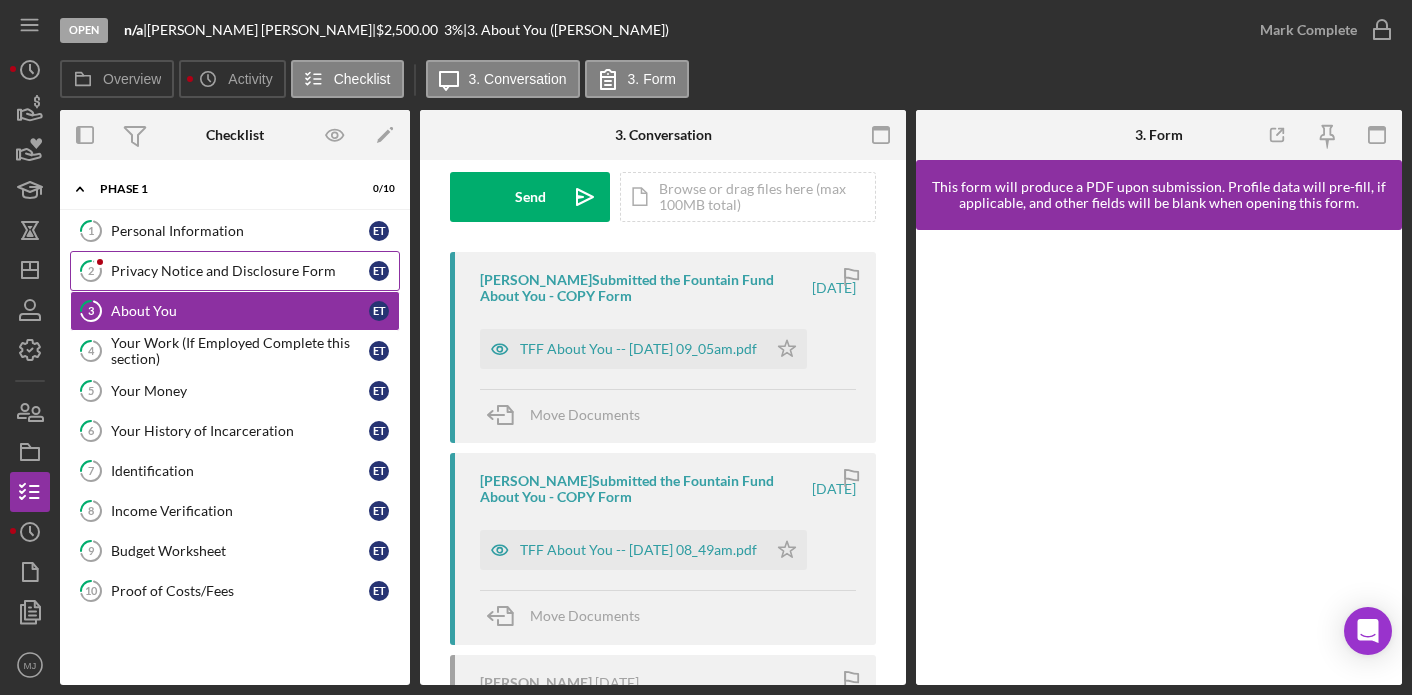 click on "Privacy Notice and Disclosure Form" at bounding box center (240, 271) 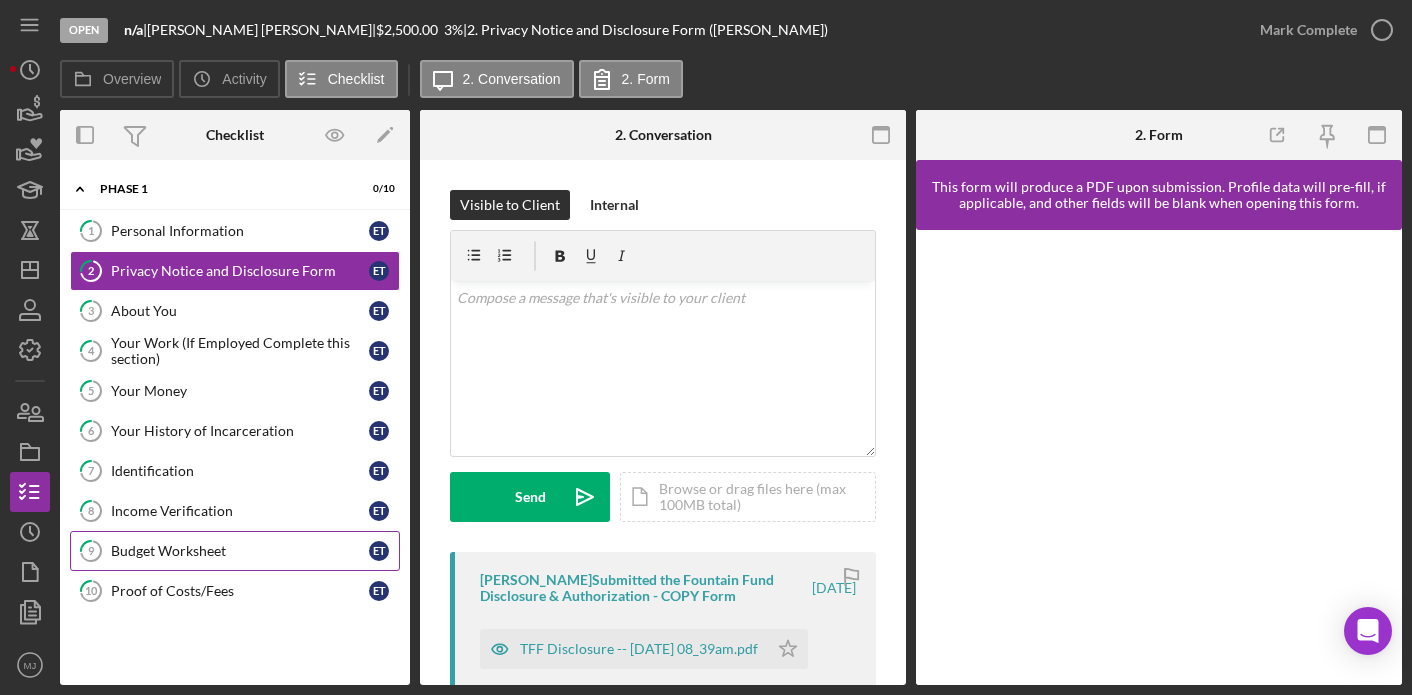 click on "9 Budget Worksheet E T" at bounding box center [235, 551] 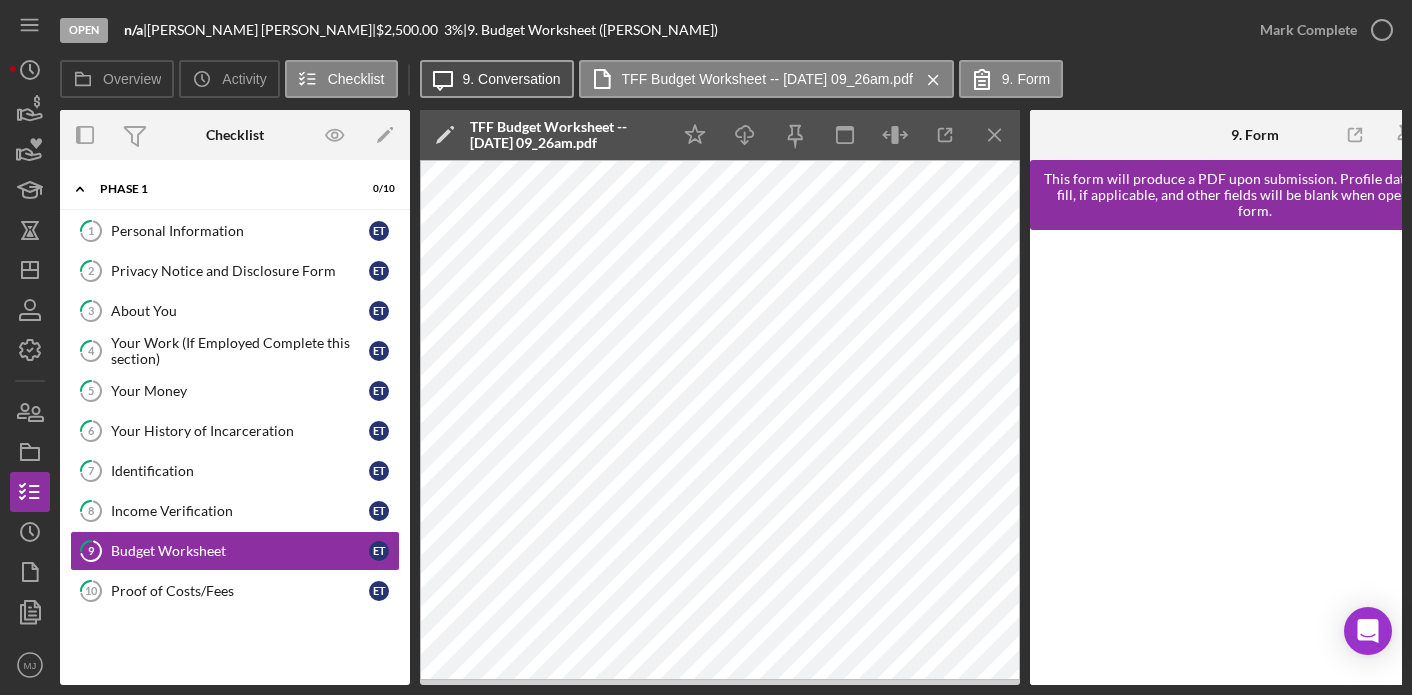 click on "9. Conversation" at bounding box center (512, 79) 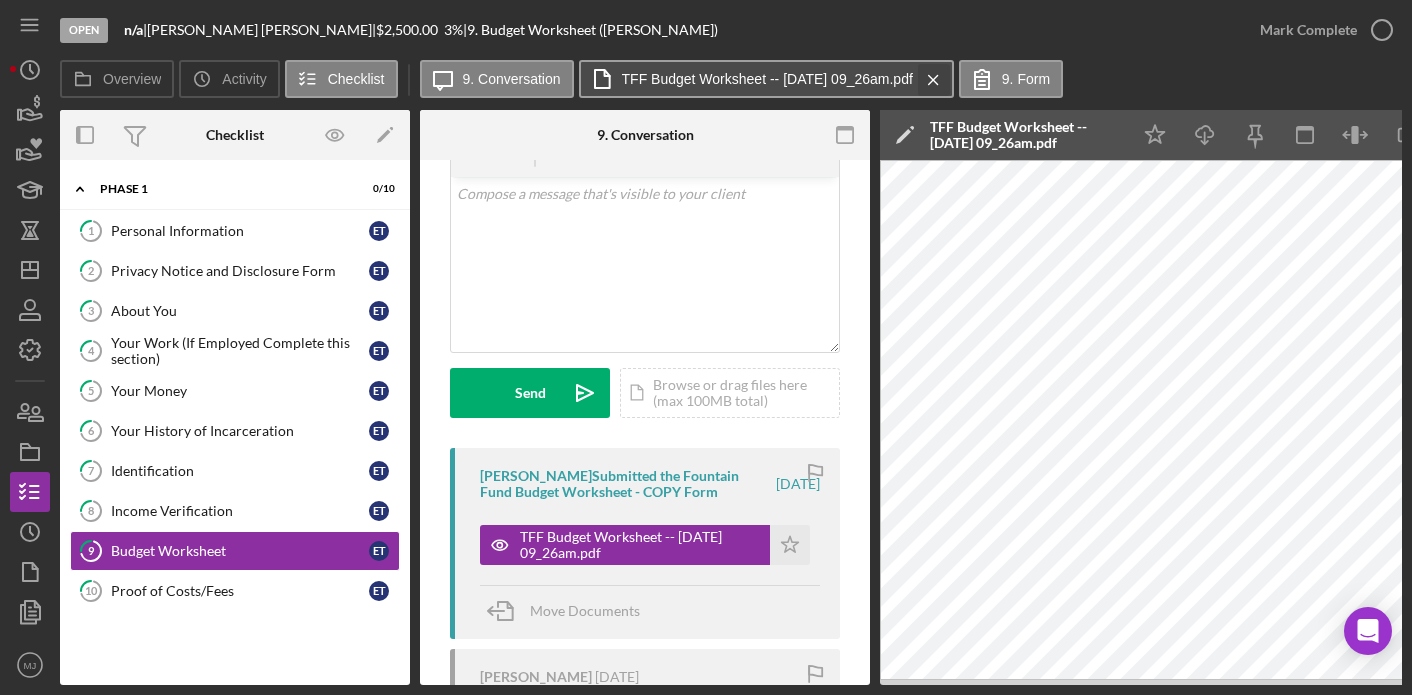 scroll, scrollTop: 100, scrollLeft: 0, axis: vertical 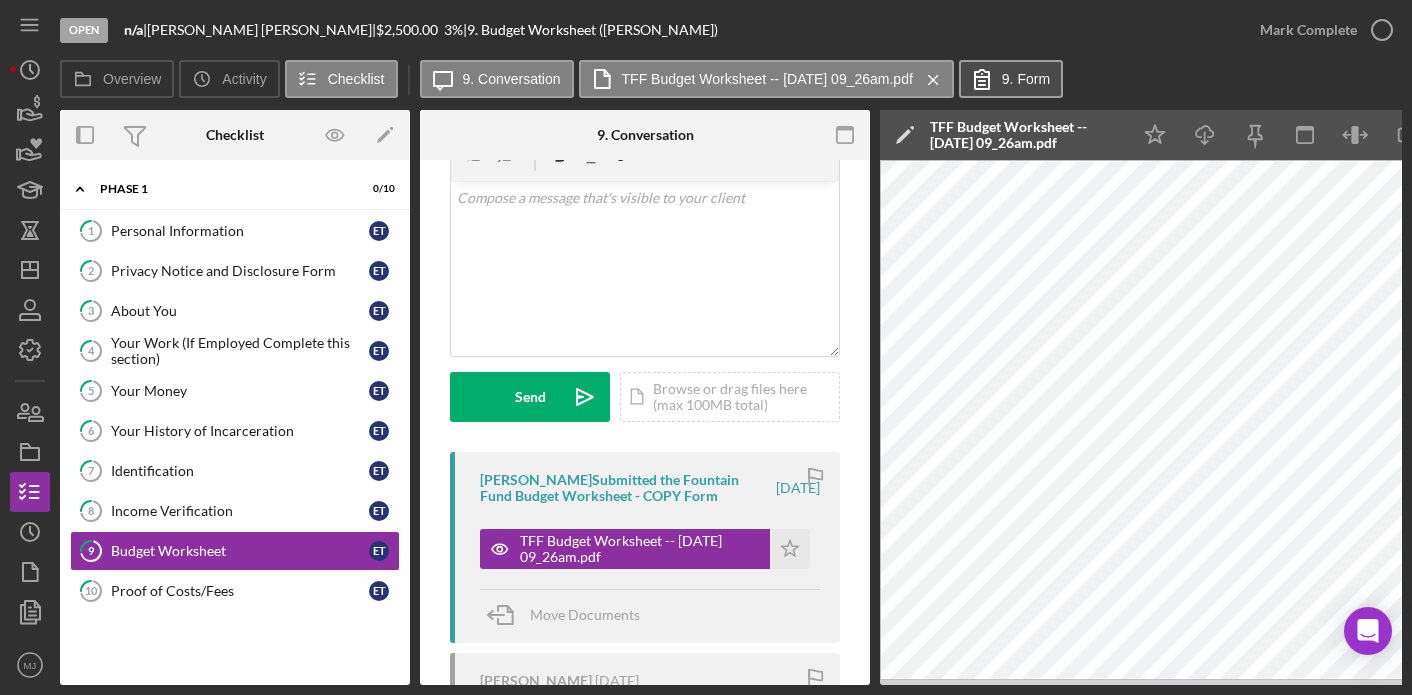 click 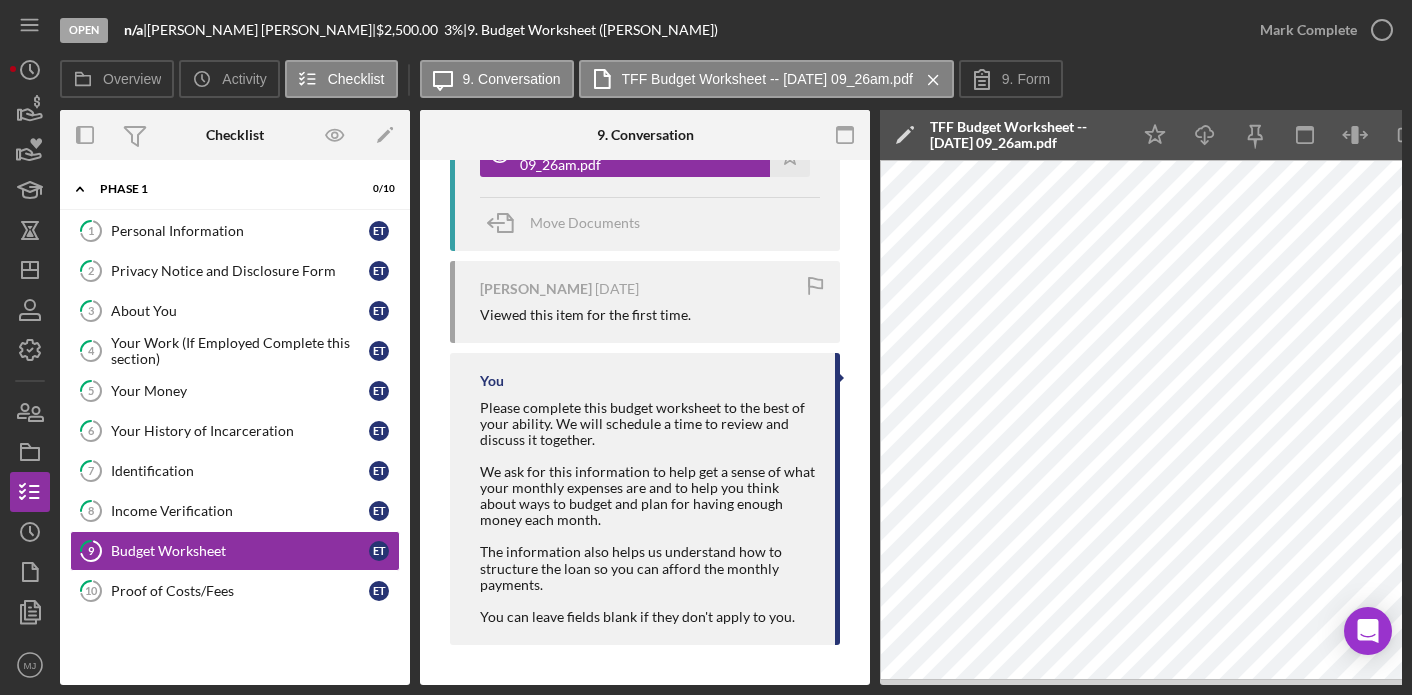 scroll, scrollTop: 0, scrollLeft: 0, axis: both 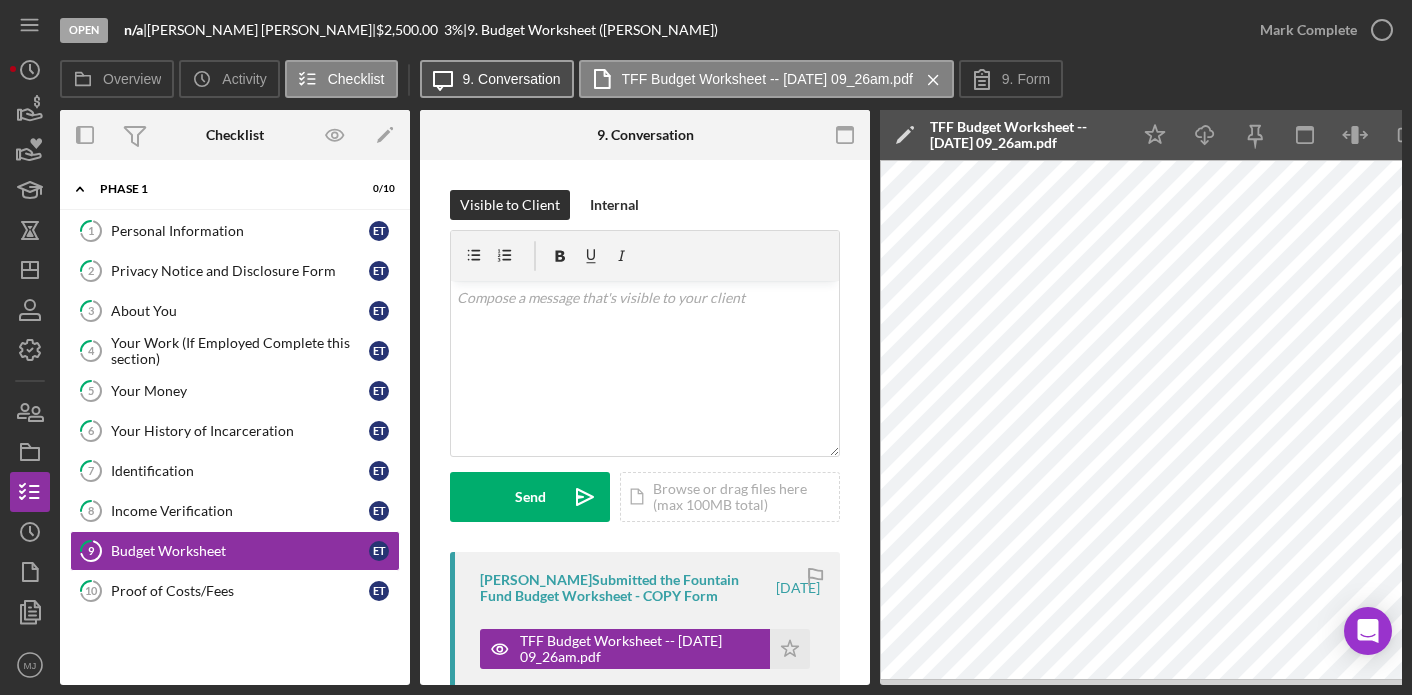 click on "9. Conversation" at bounding box center [512, 79] 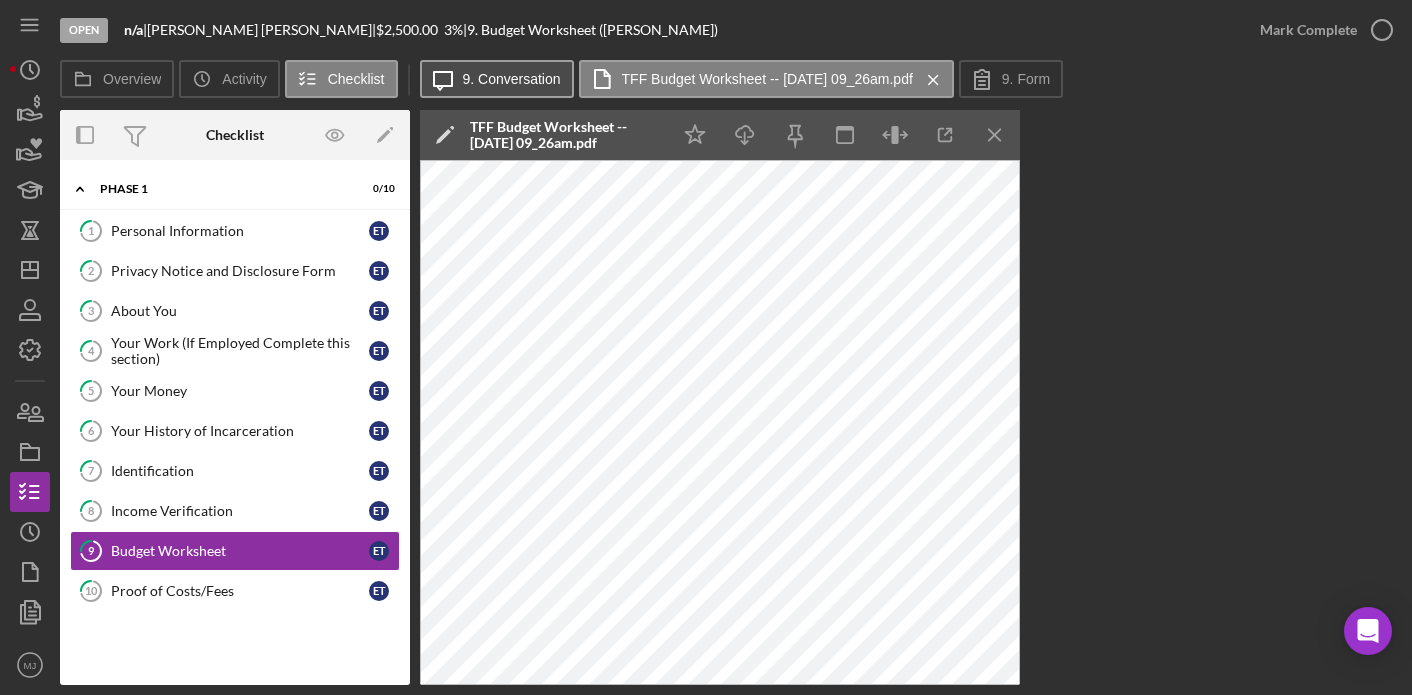 click on "9. Conversation" at bounding box center [512, 79] 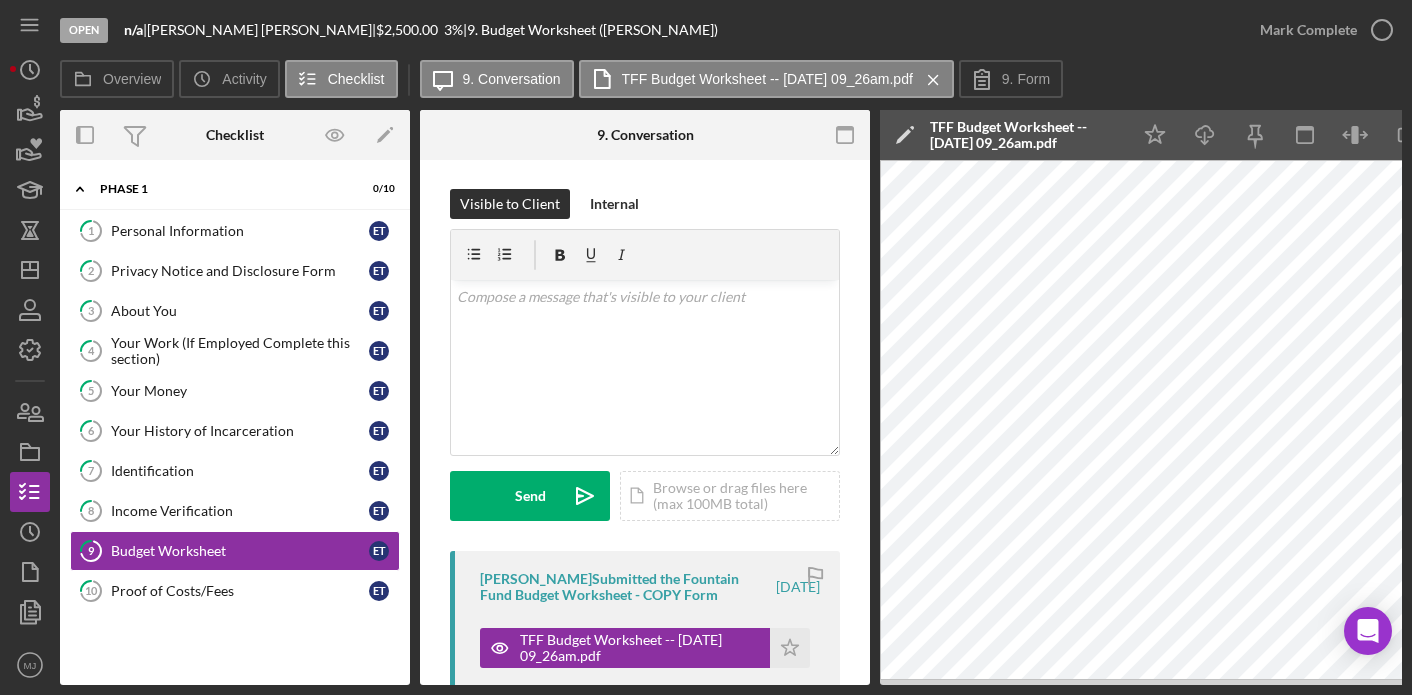 scroll, scrollTop: 0, scrollLeft: 0, axis: both 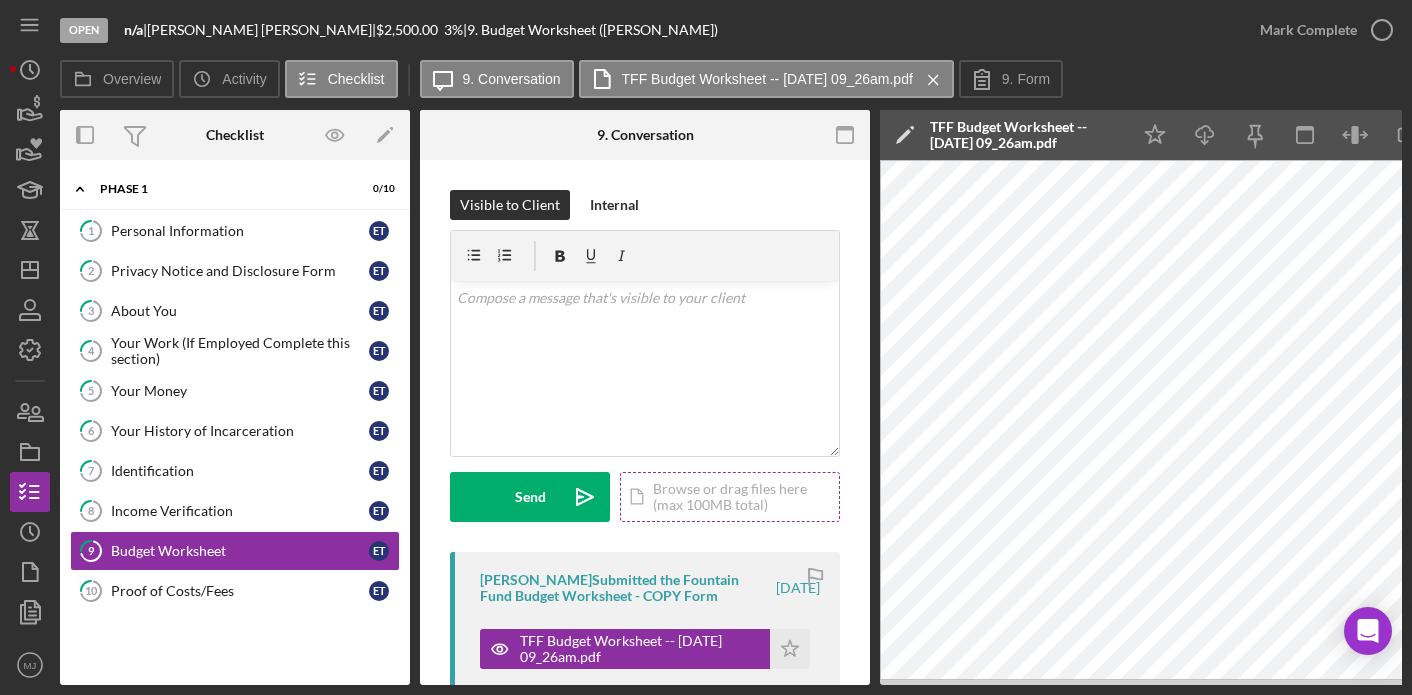 click on "Icon/Document Browse or drag files here (max 100MB total) Tap to choose files or take a photo" at bounding box center [730, 497] 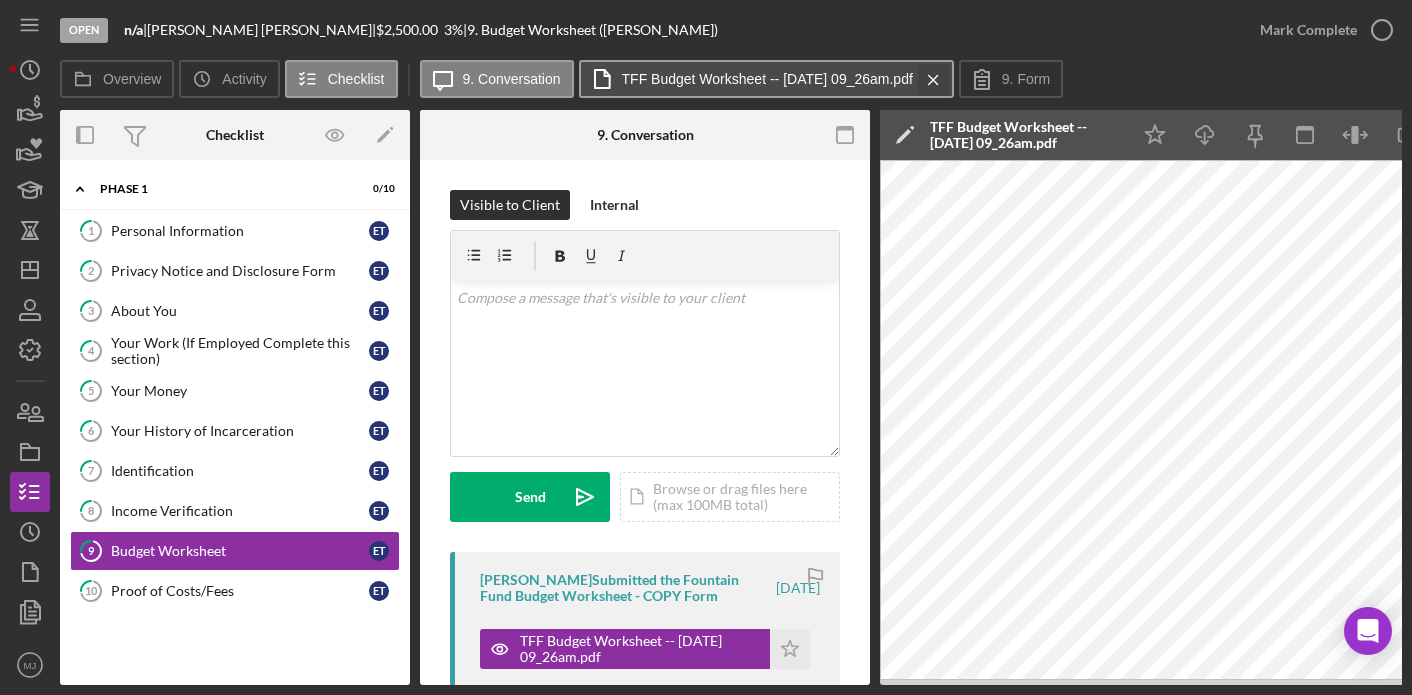 click on "Icon/Menu Close" 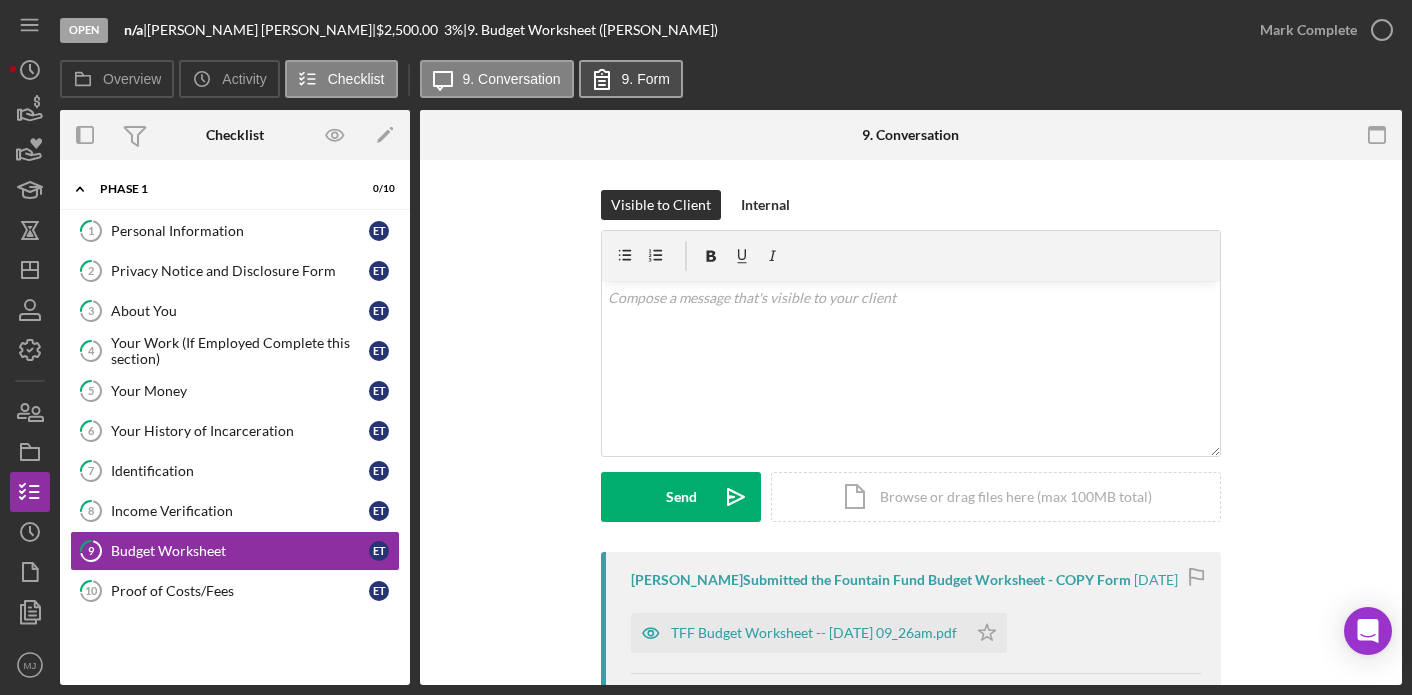 click on "9. Form" at bounding box center [631, 79] 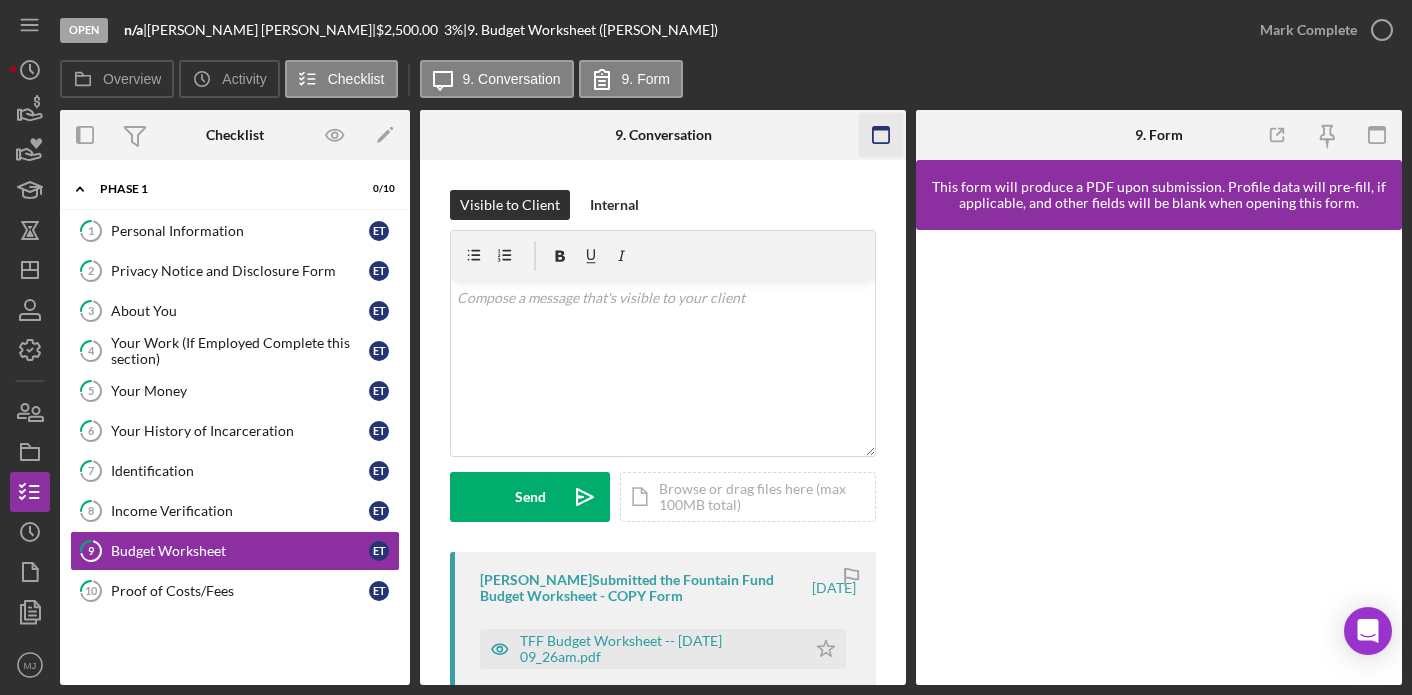 click 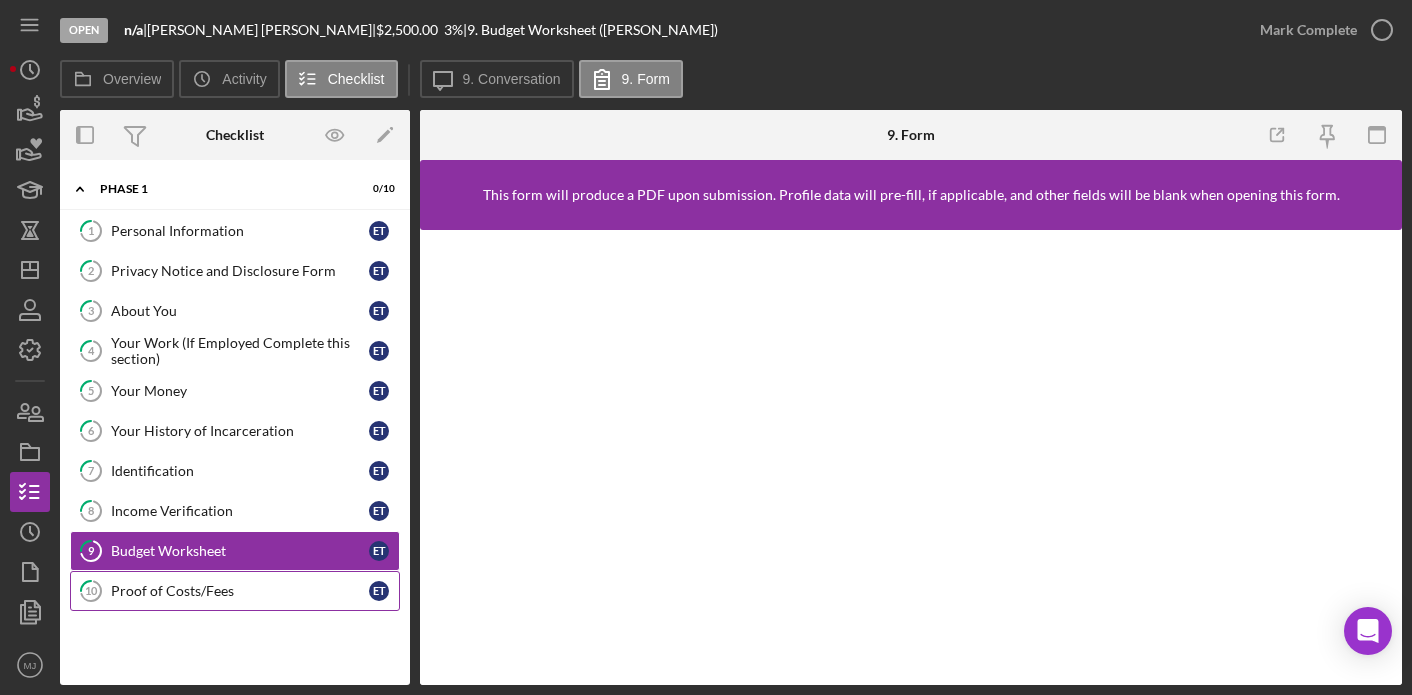 click on "Proof of Costs/Fees" at bounding box center [240, 591] 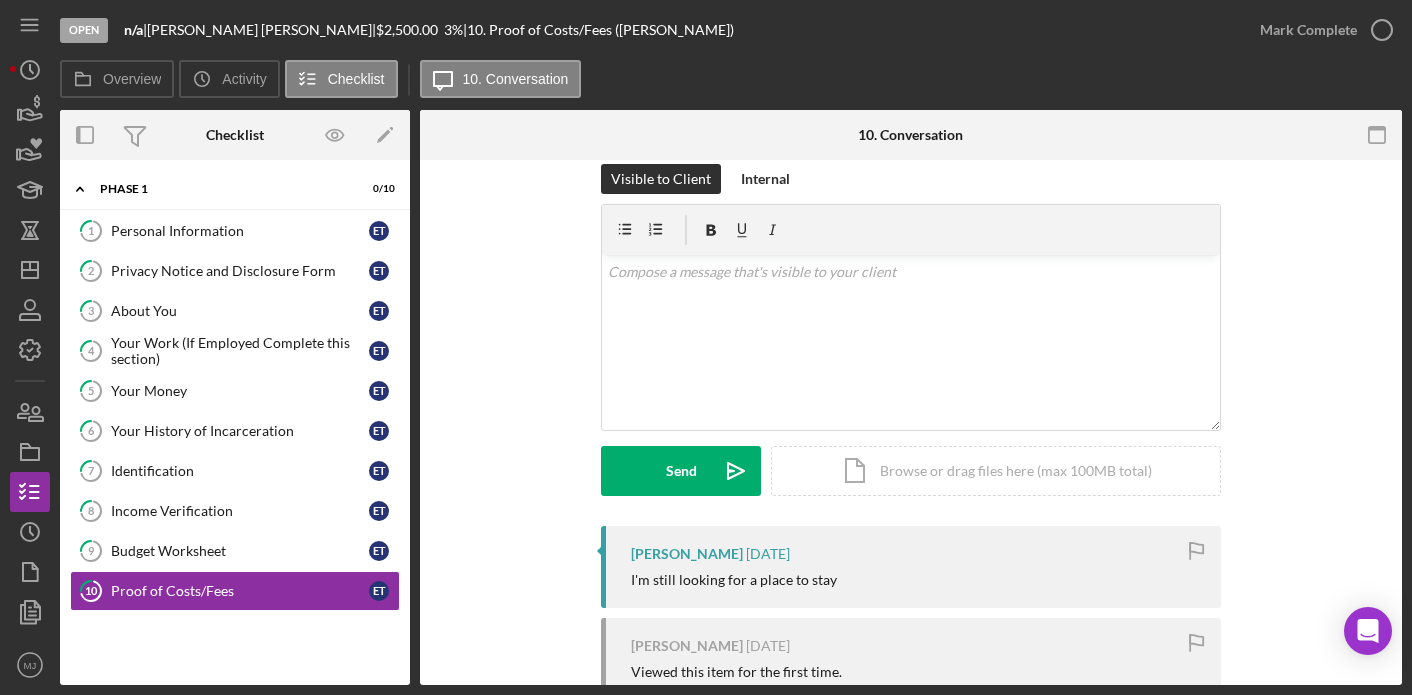 scroll, scrollTop: 100, scrollLeft: 0, axis: vertical 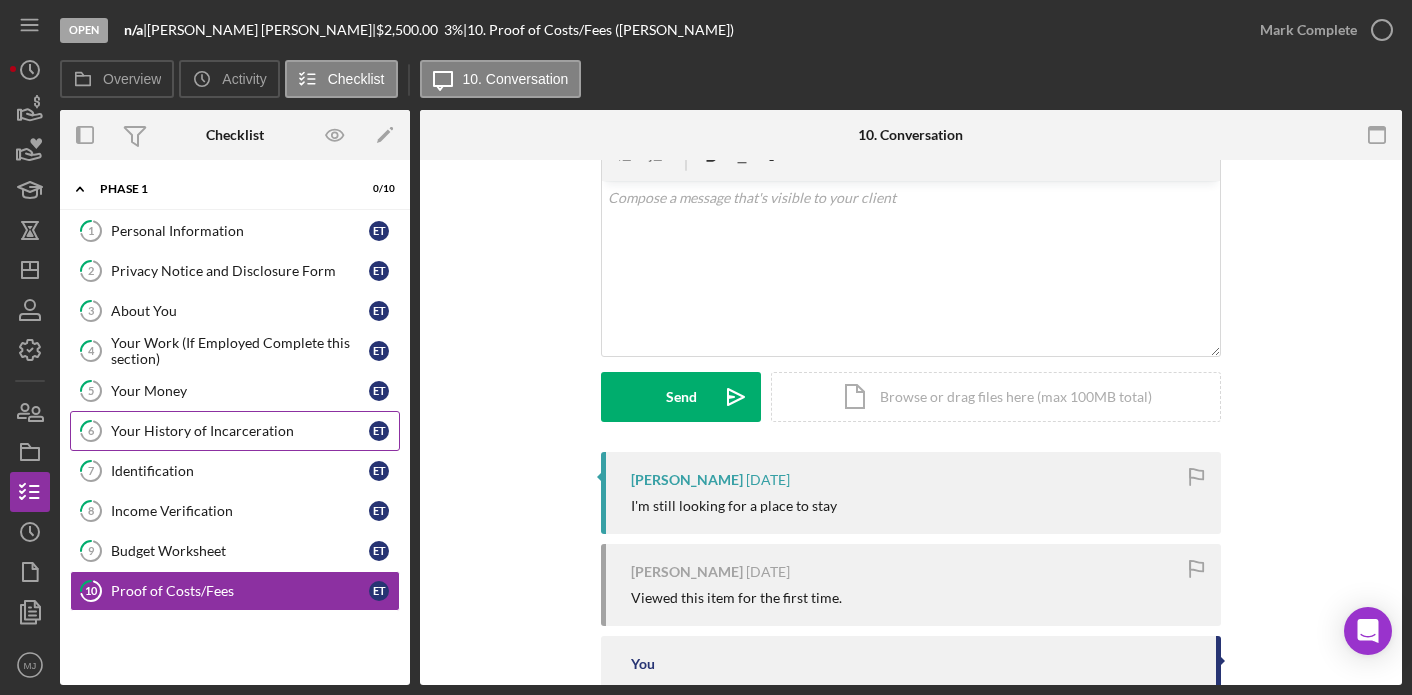 click on "Your History of Incarceration" at bounding box center (240, 431) 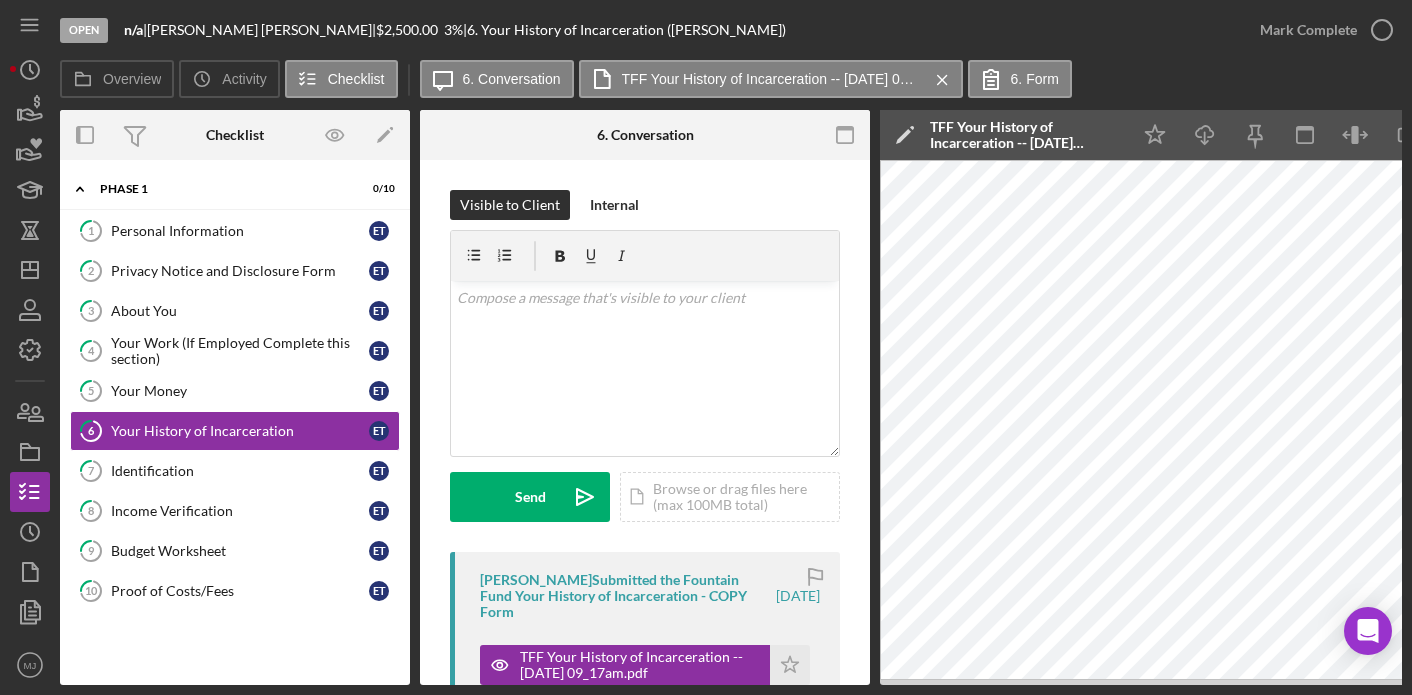 scroll, scrollTop: 300, scrollLeft: 0, axis: vertical 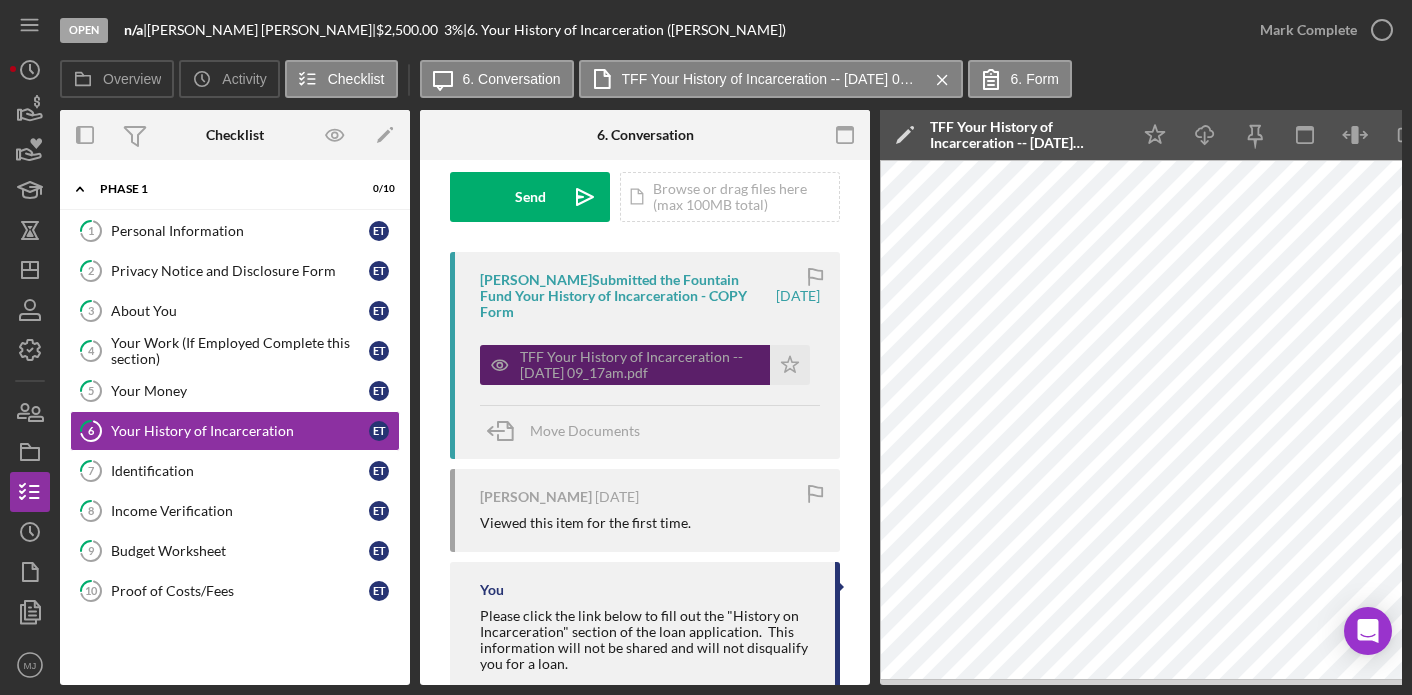 click on "TFF Your History of Incarceration -- [DATE] 09_17am.pdf" at bounding box center (640, 365) 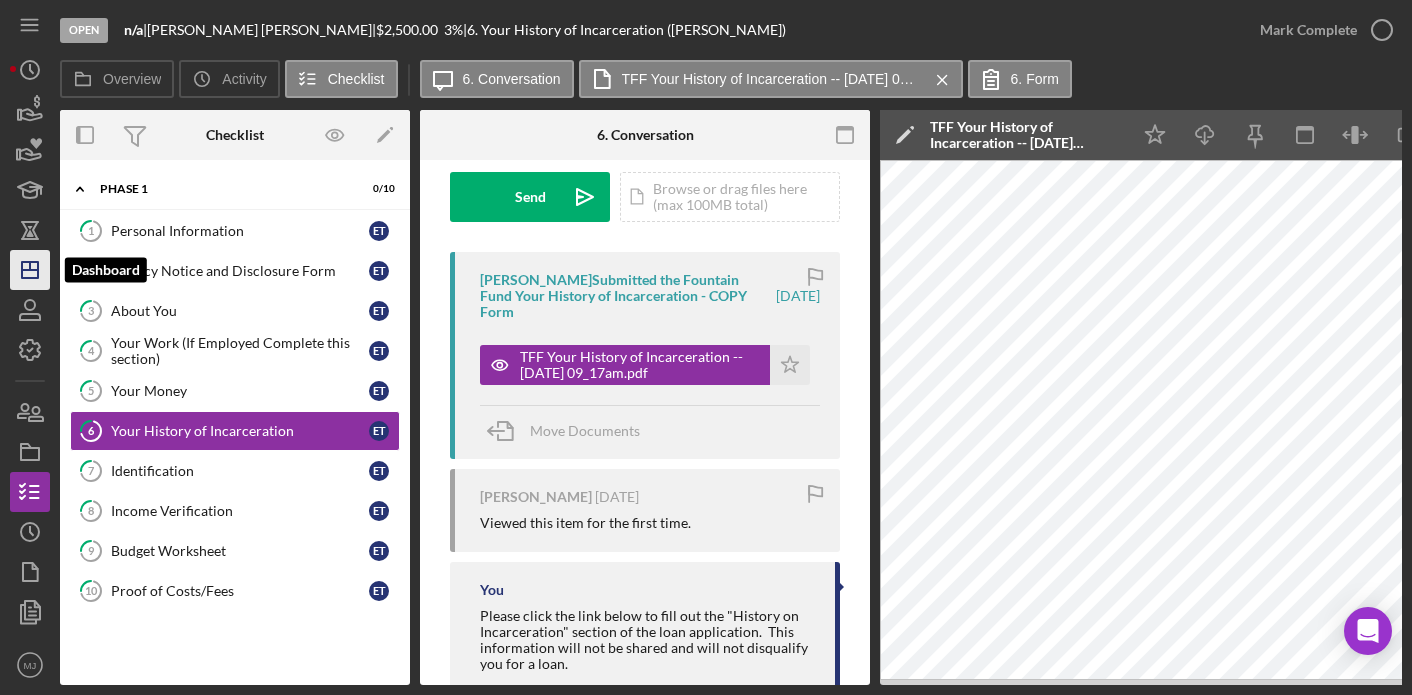 click on "Icon/Dashboard" 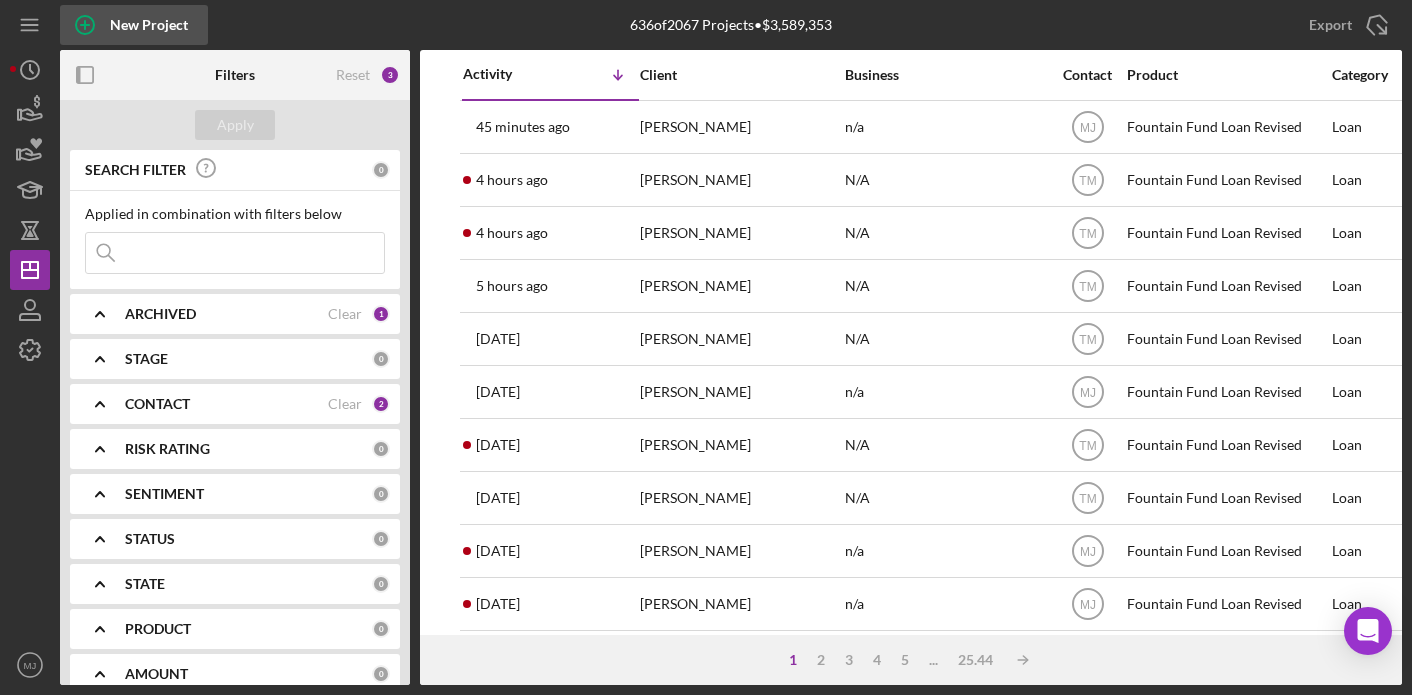 click on "New Project" at bounding box center (149, 25) 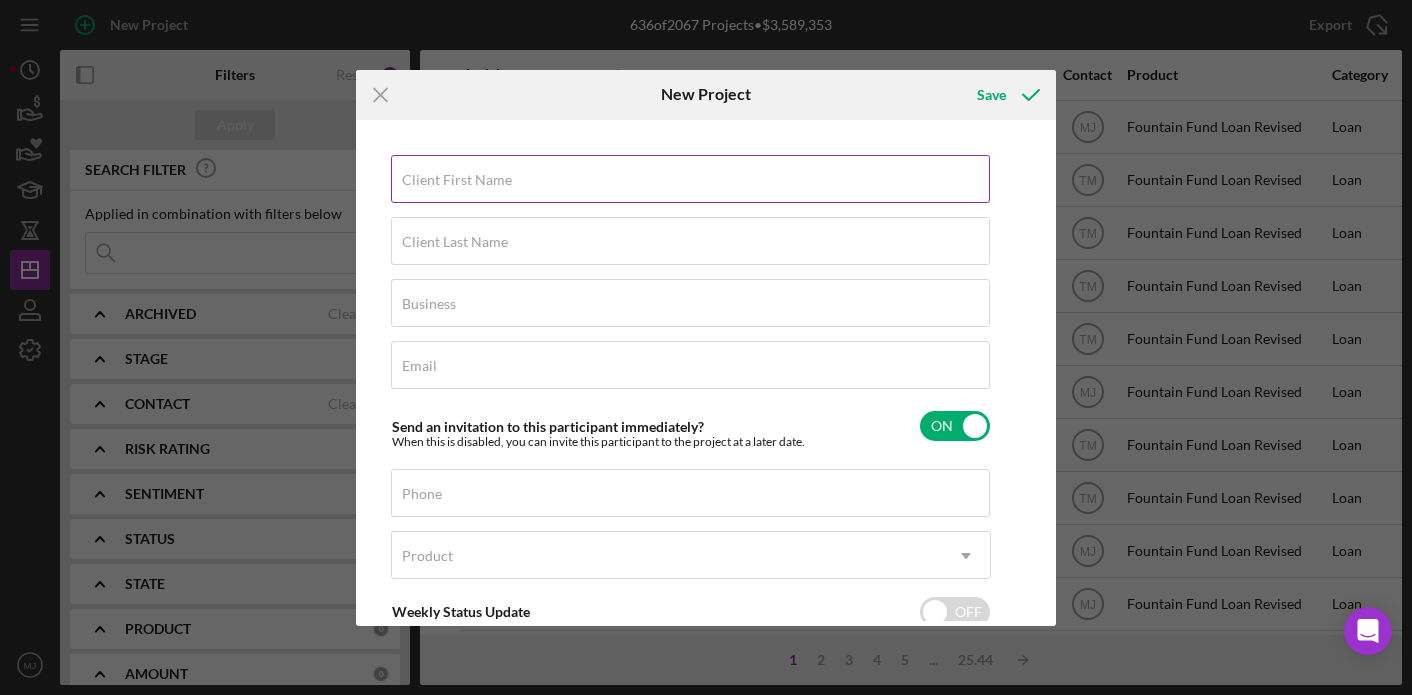 click on "Client First Name" at bounding box center (690, 179) 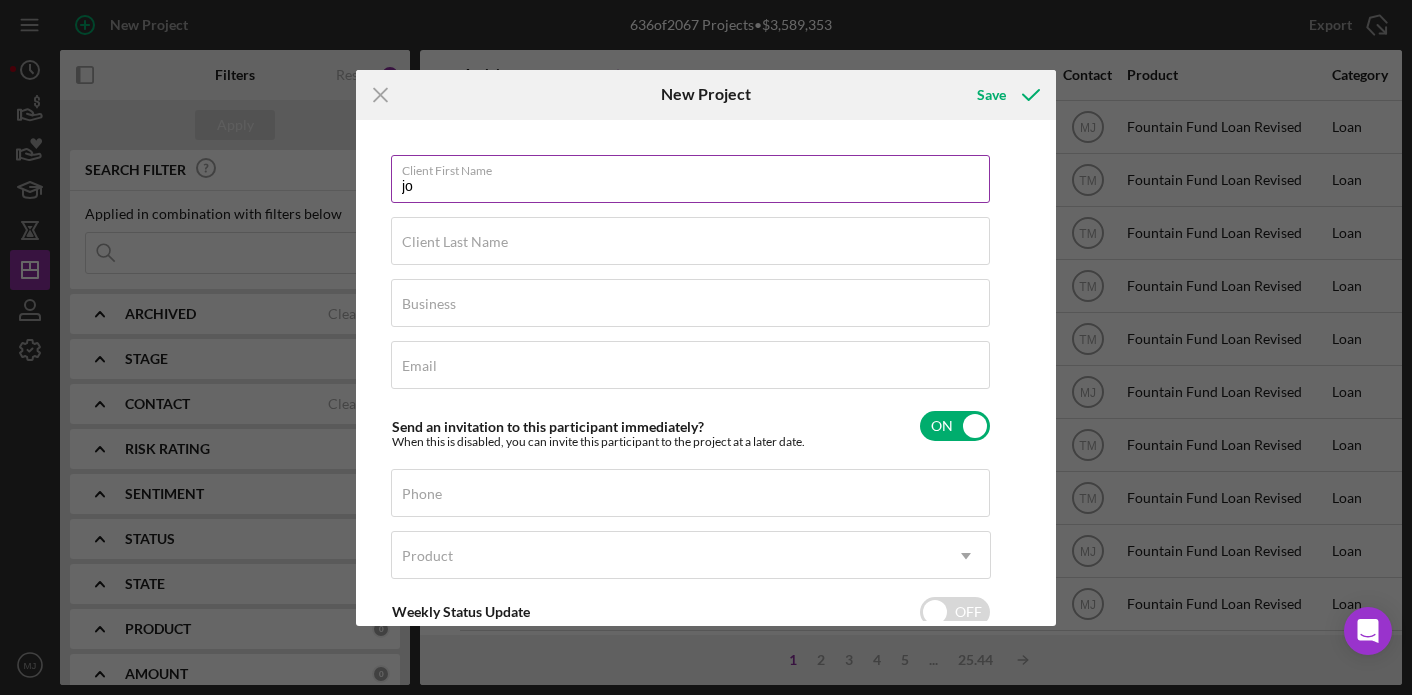 type on "j" 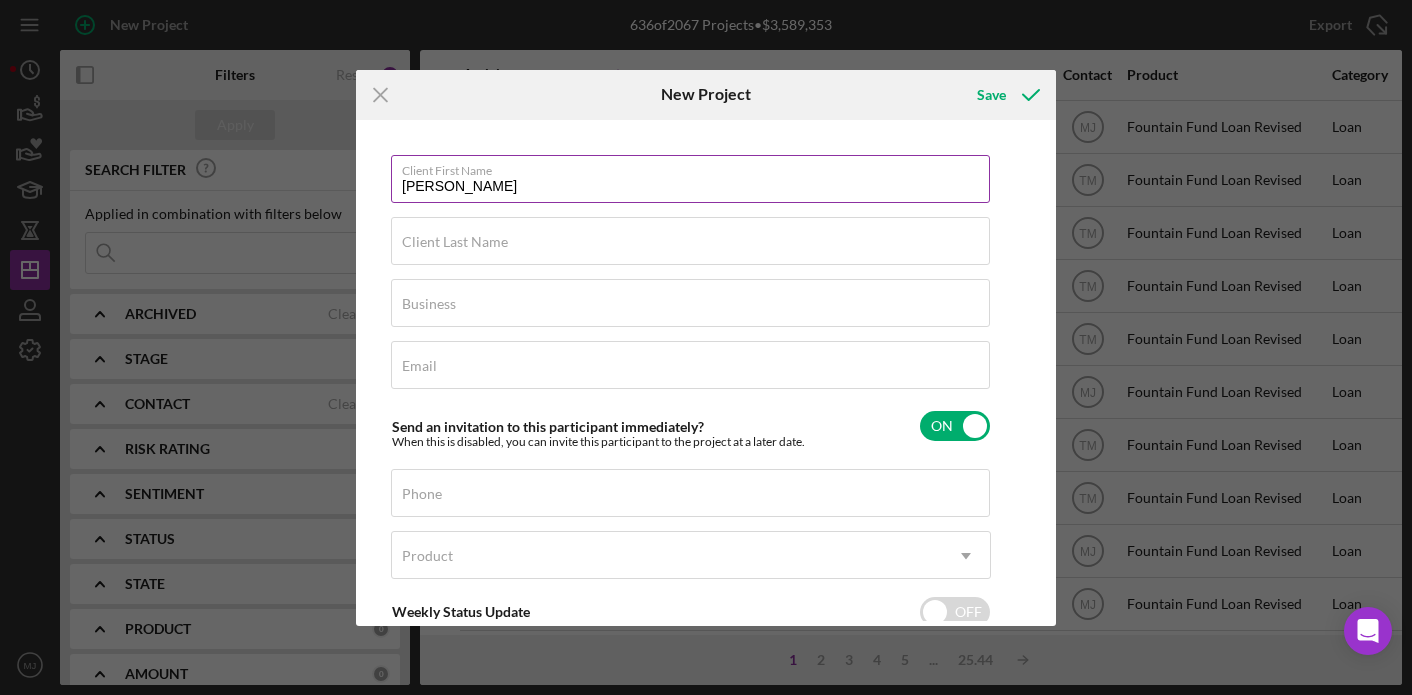 type on "[PERSON_NAME]" 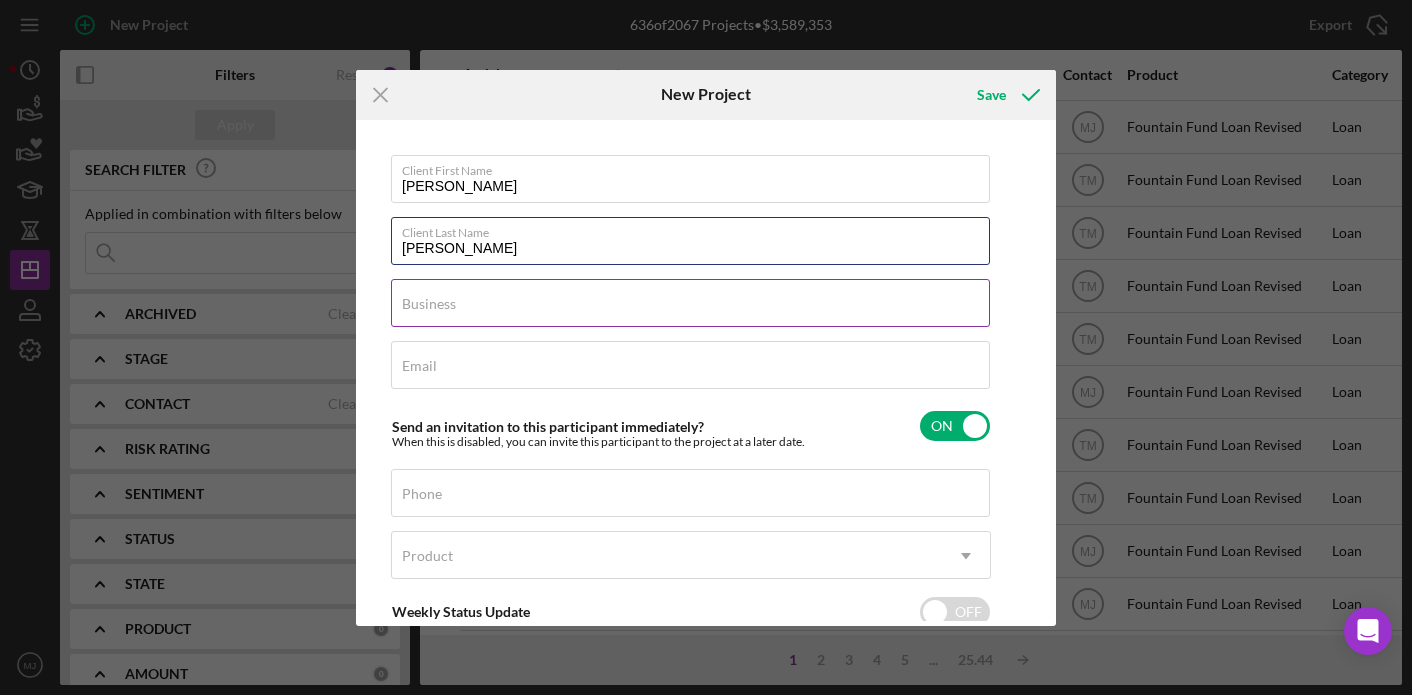 type on "[PERSON_NAME]" 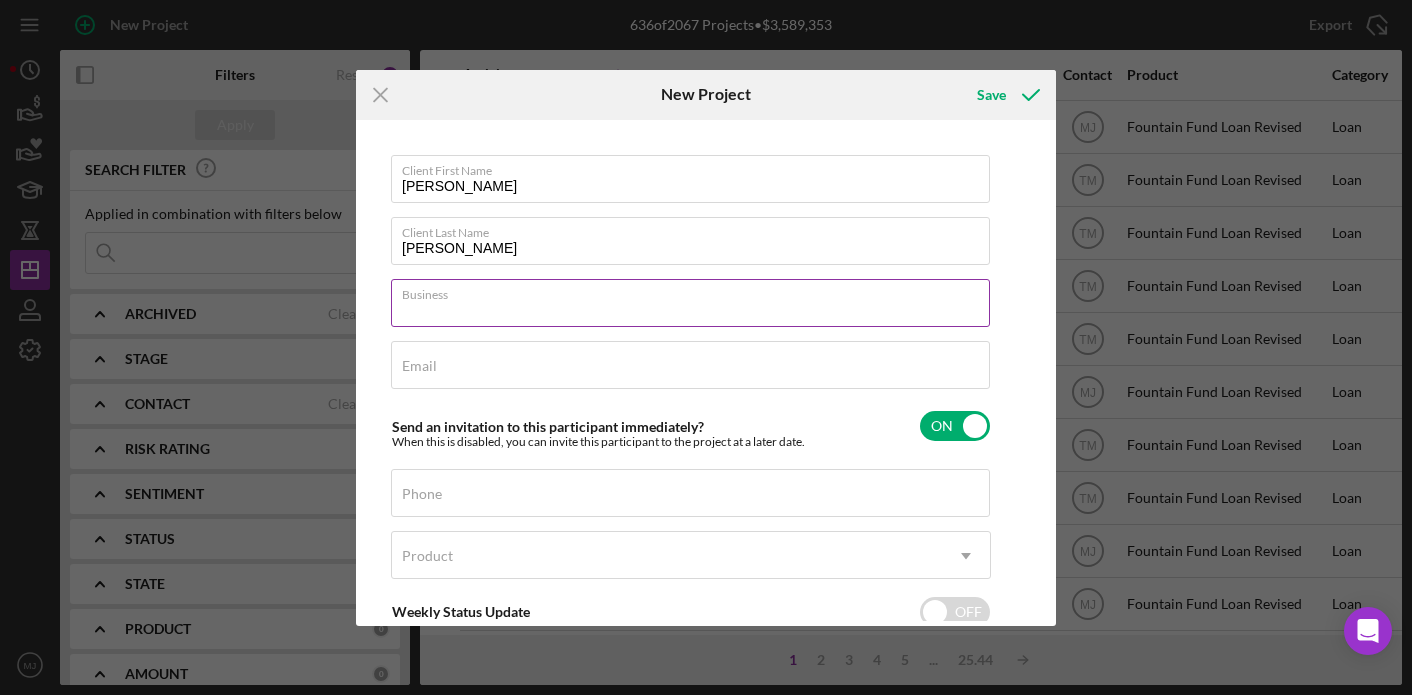 click on "Business Required" at bounding box center (691, 304) 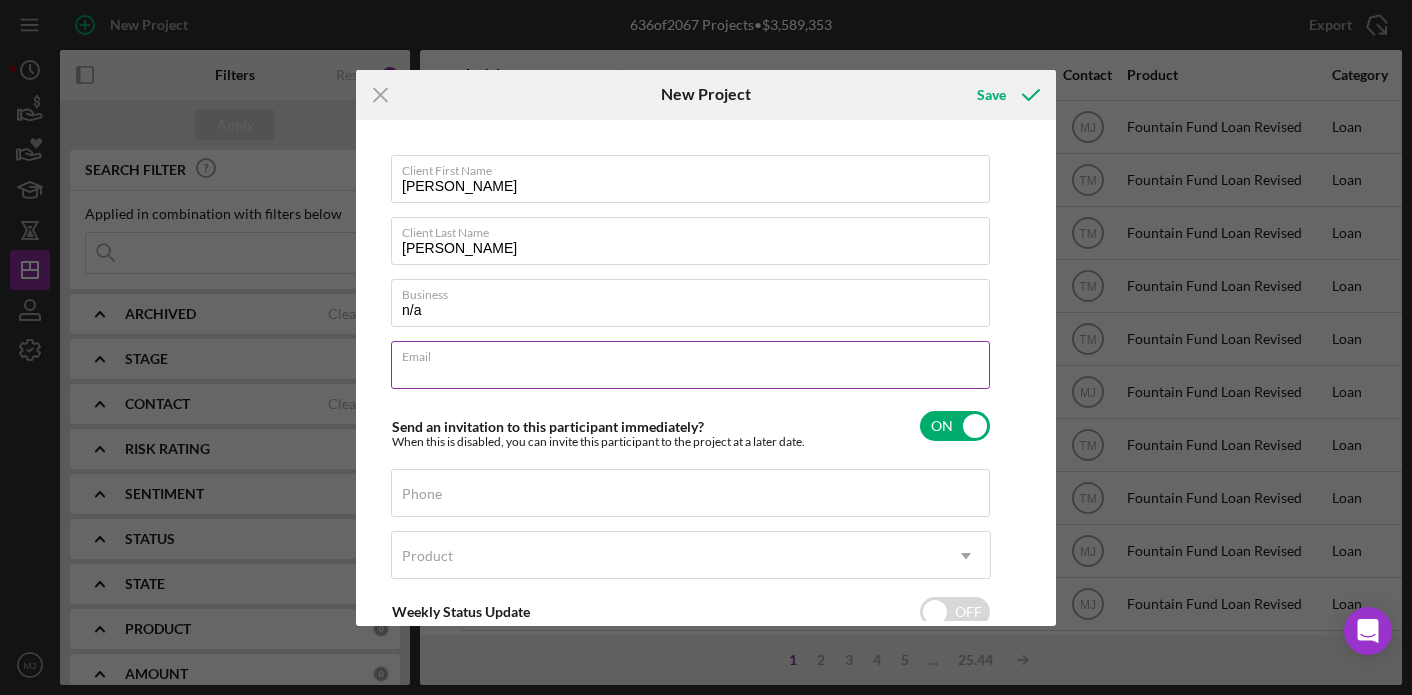 click on "Email Required" at bounding box center [691, 366] 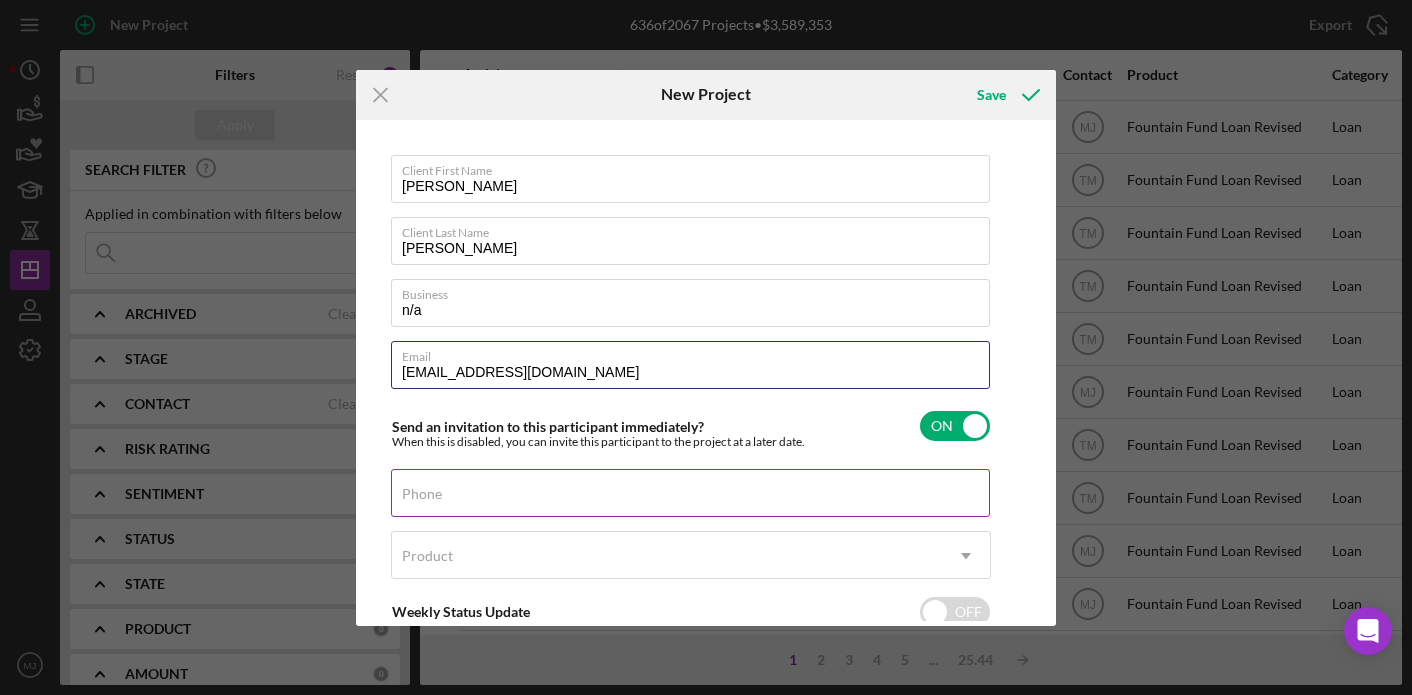 type on "[EMAIL_ADDRESS][DOMAIN_NAME]" 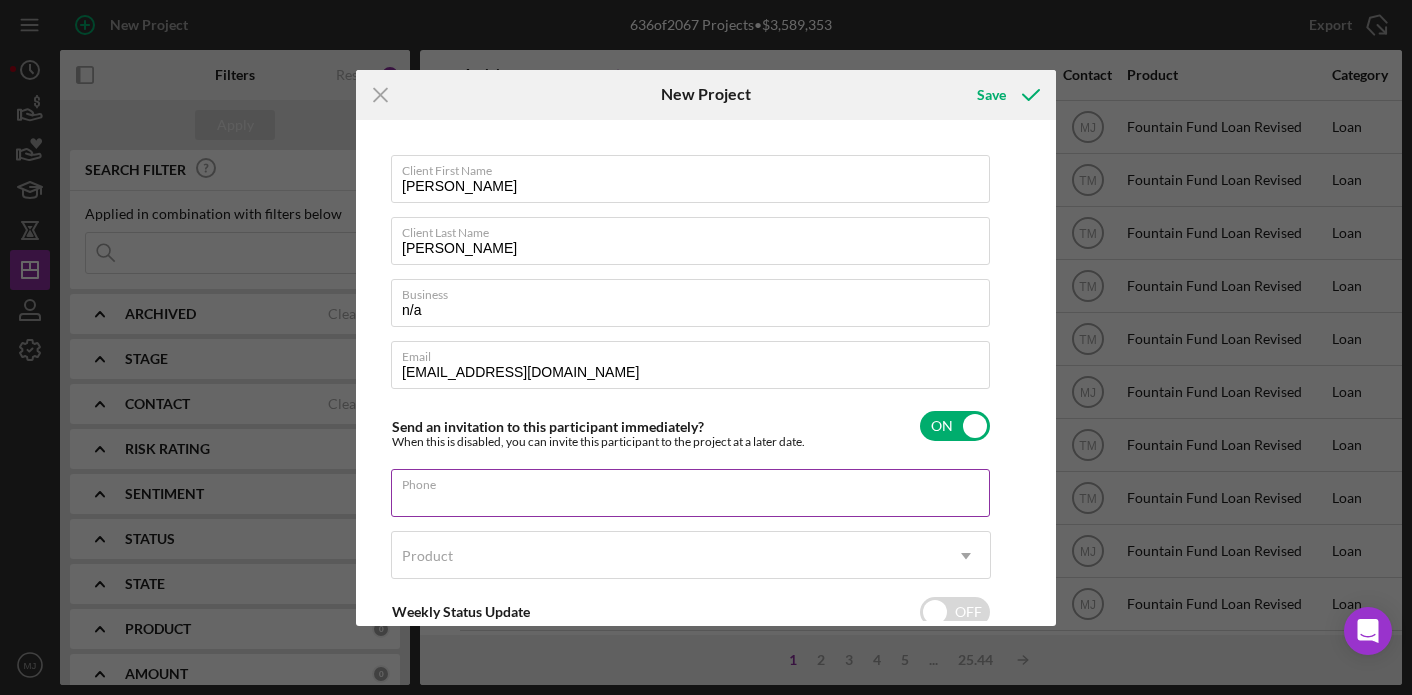 click on "Phone" at bounding box center [690, 493] 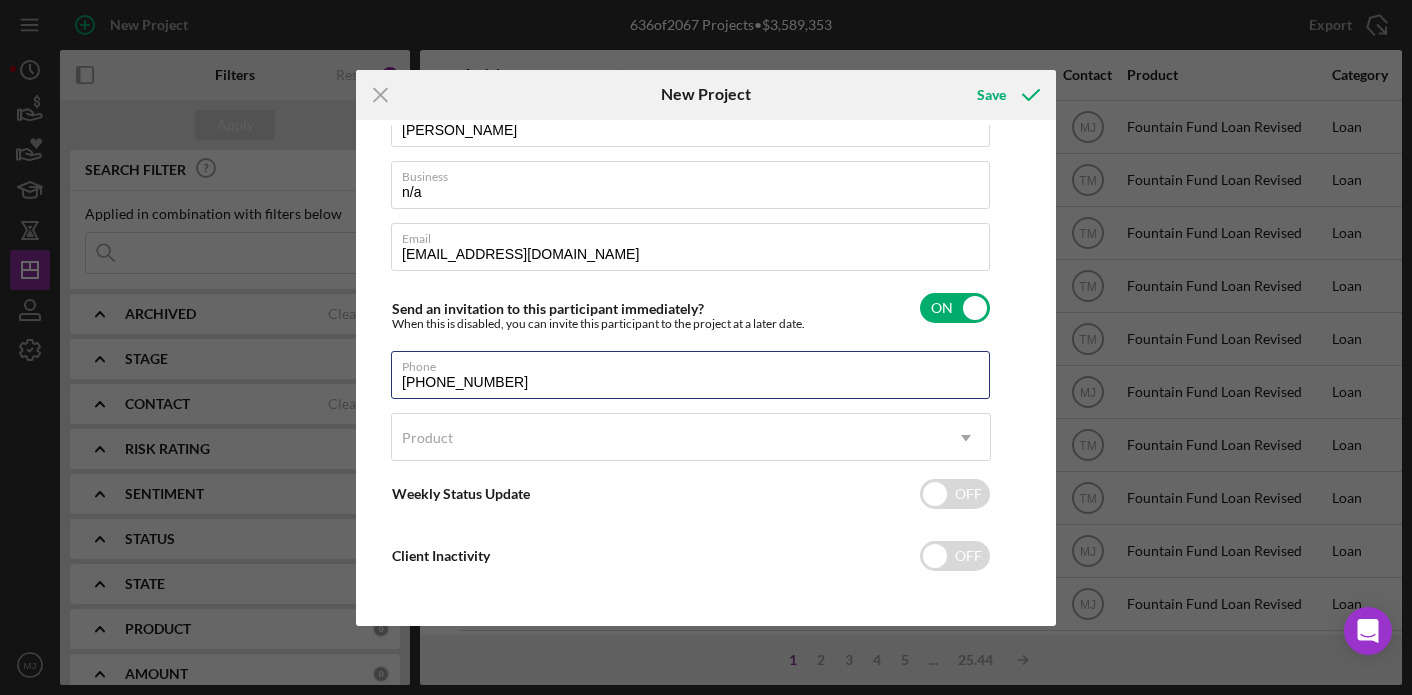 scroll, scrollTop: 123, scrollLeft: 0, axis: vertical 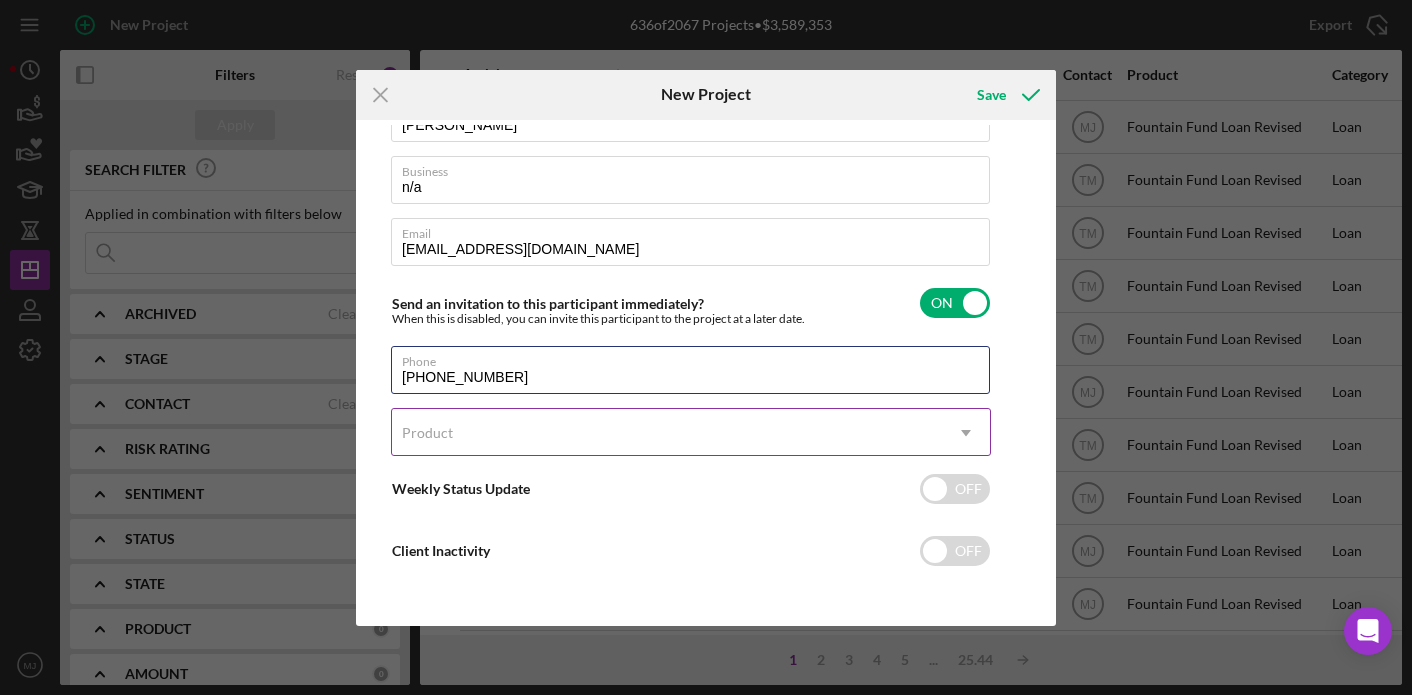 type on "[PHONE_NUMBER]" 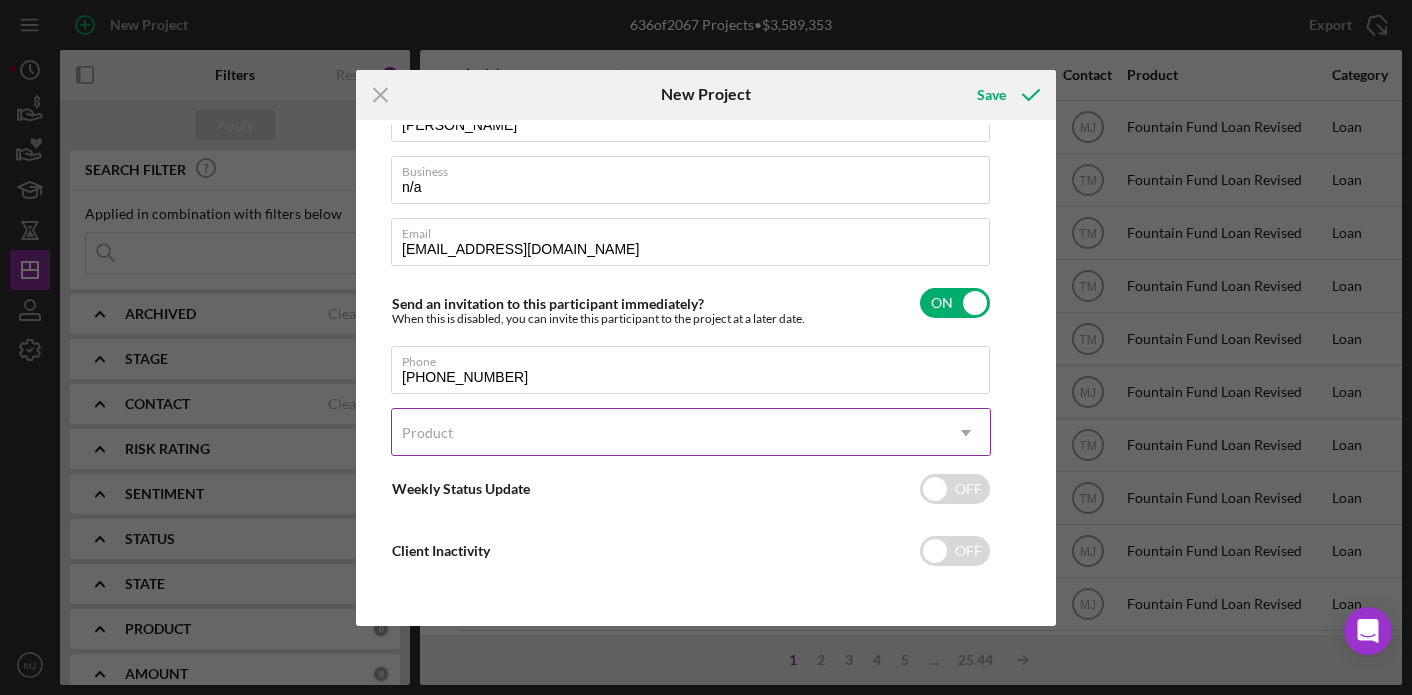 click on "Product" at bounding box center (667, 433) 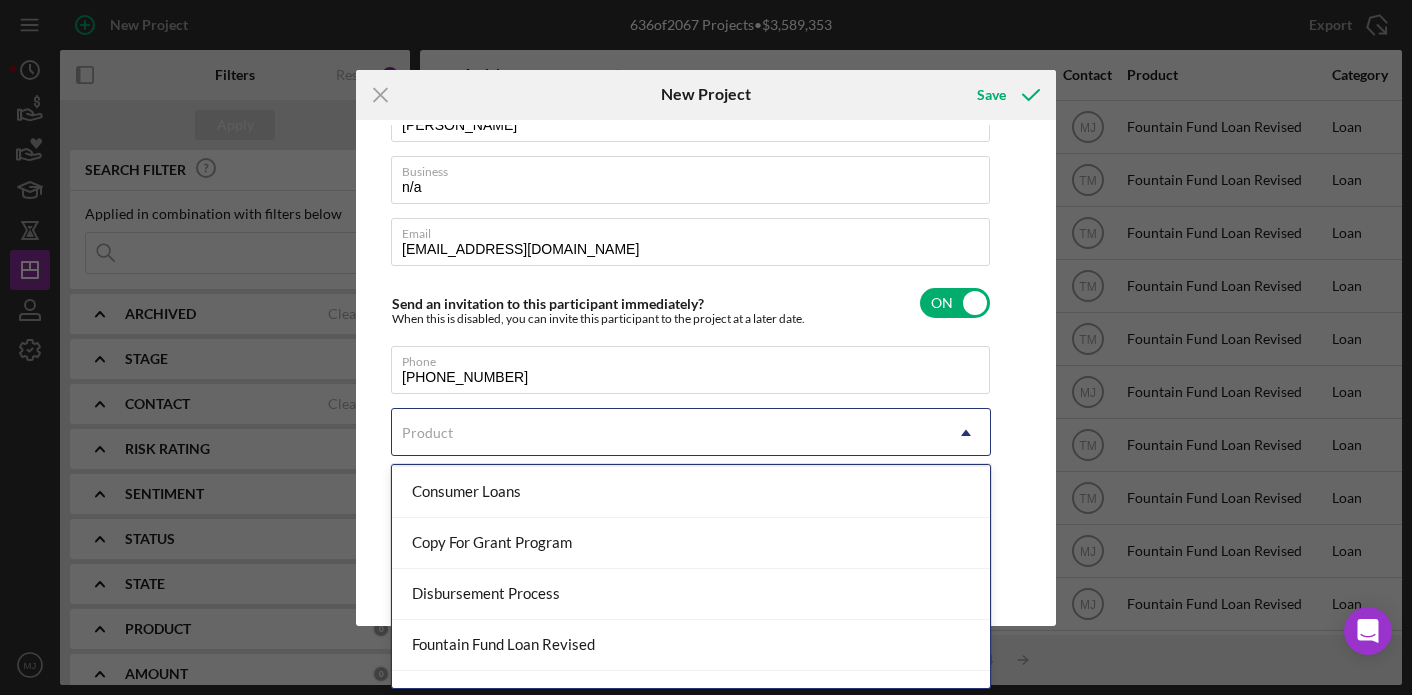 scroll, scrollTop: 183, scrollLeft: 0, axis: vertical 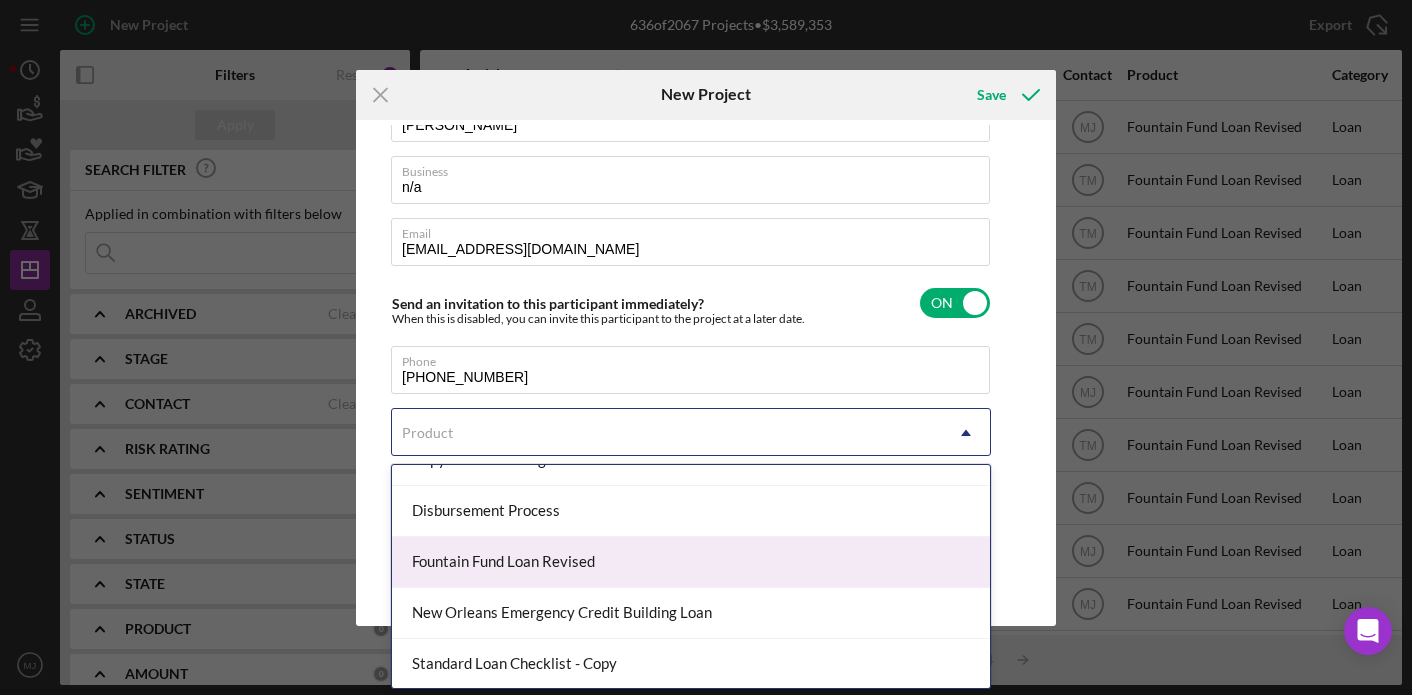 click on "Fountain Fund Loan Revised" at bounding box center [691, 562] 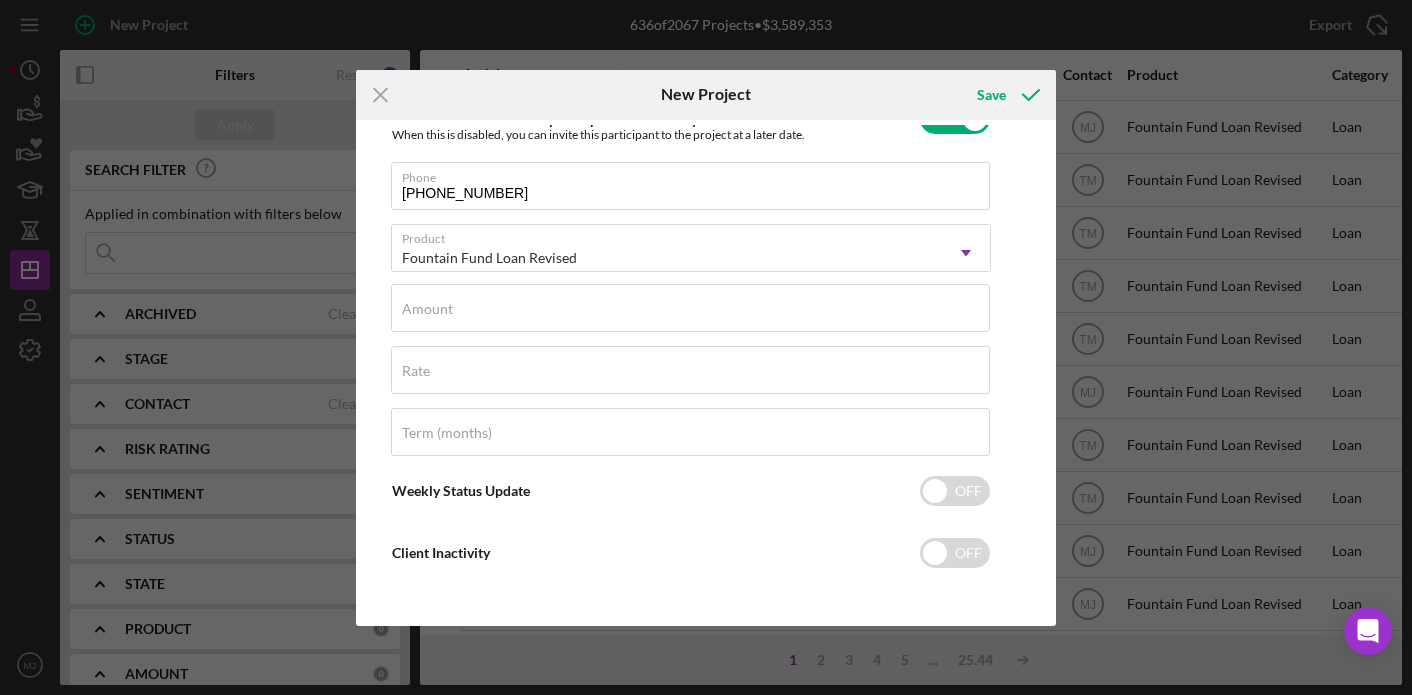 scroll, scrollTop: 309, scrollLeft: 0, axis: vertical 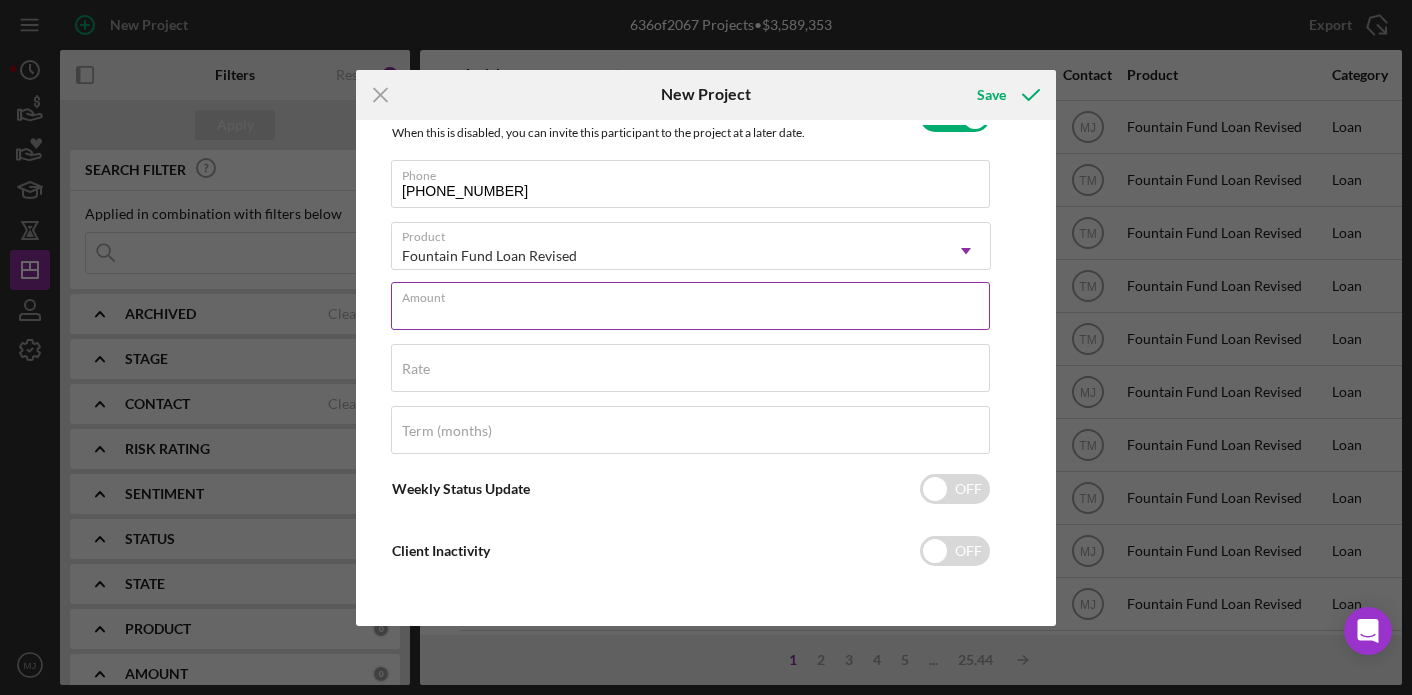 click on "Amount" at bounding box center (690, 306) 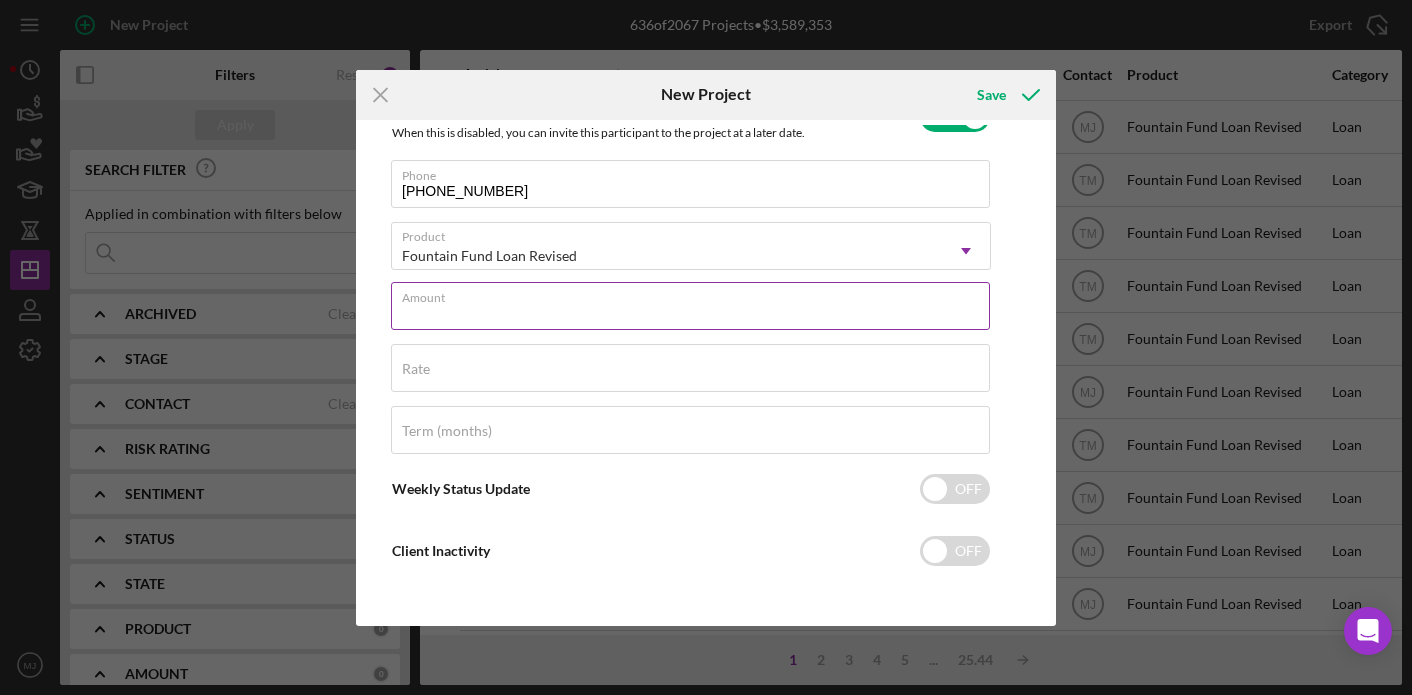 type on "$5,000" 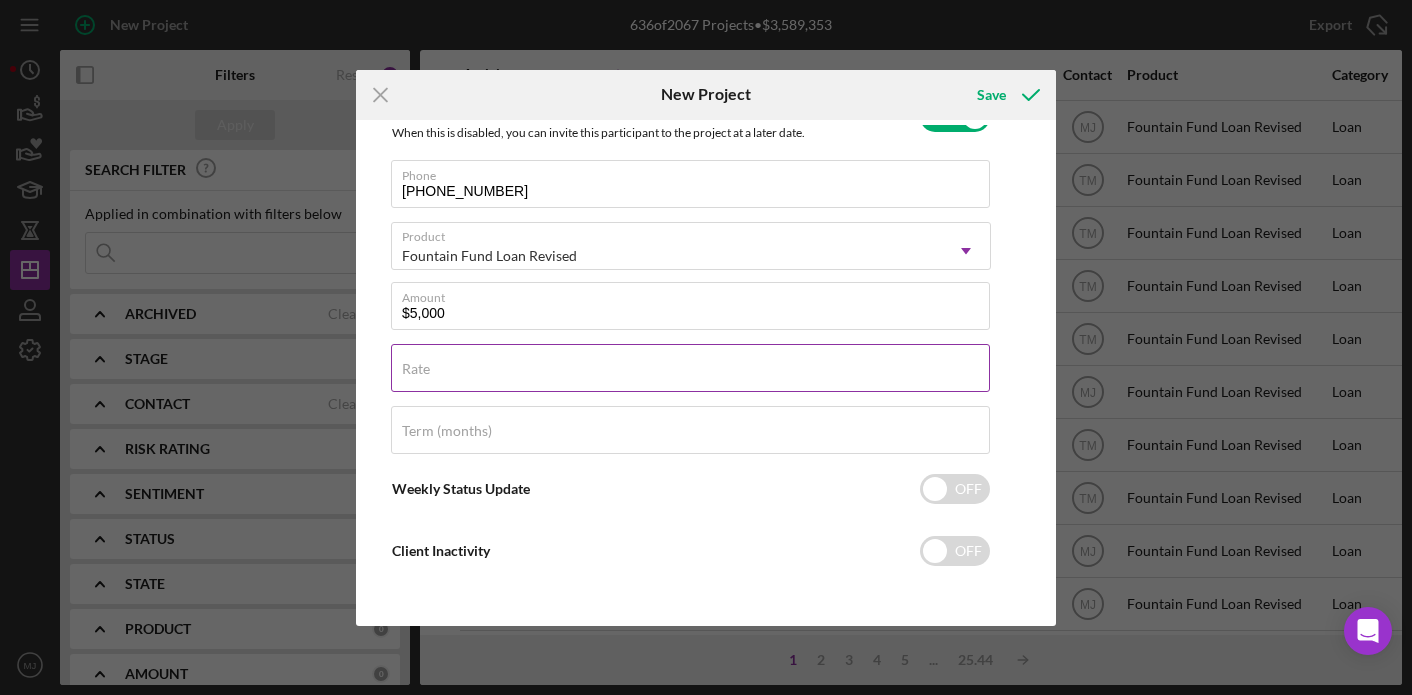 click on "Rate" at bounding box center [690, 368] 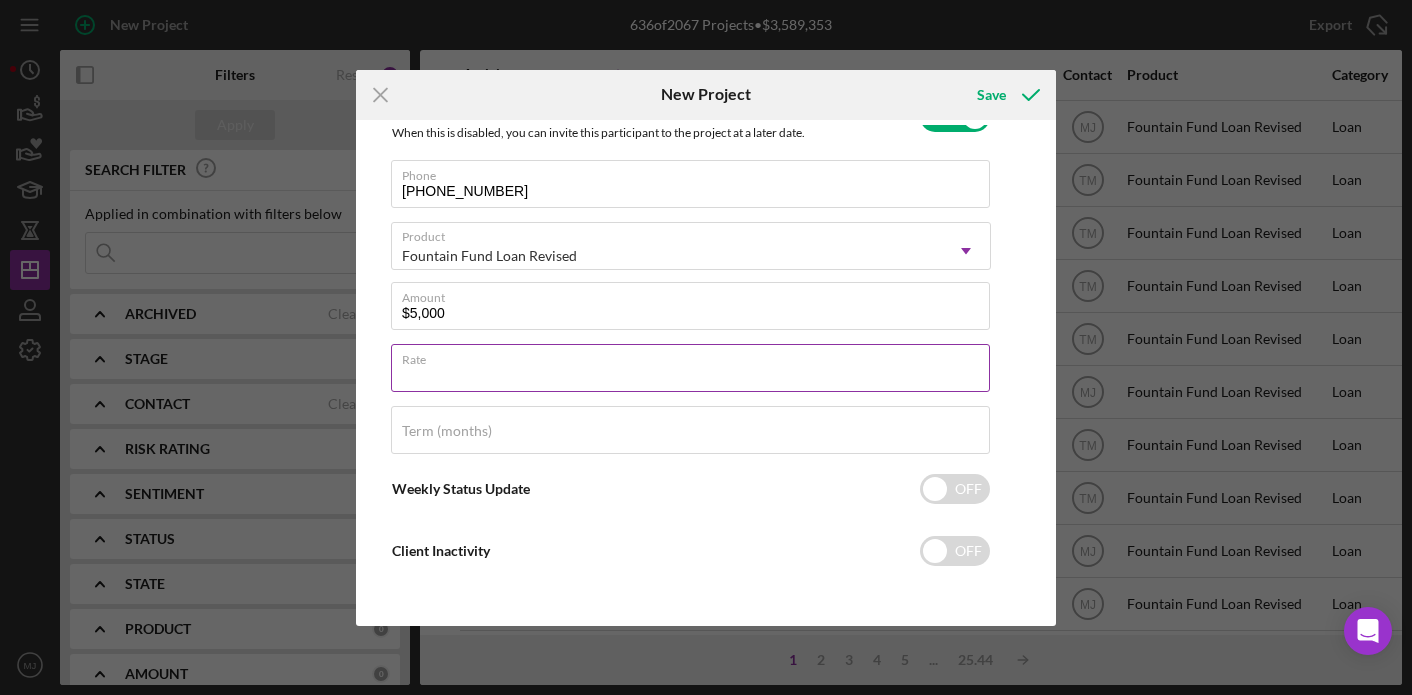 type on "3.000%" 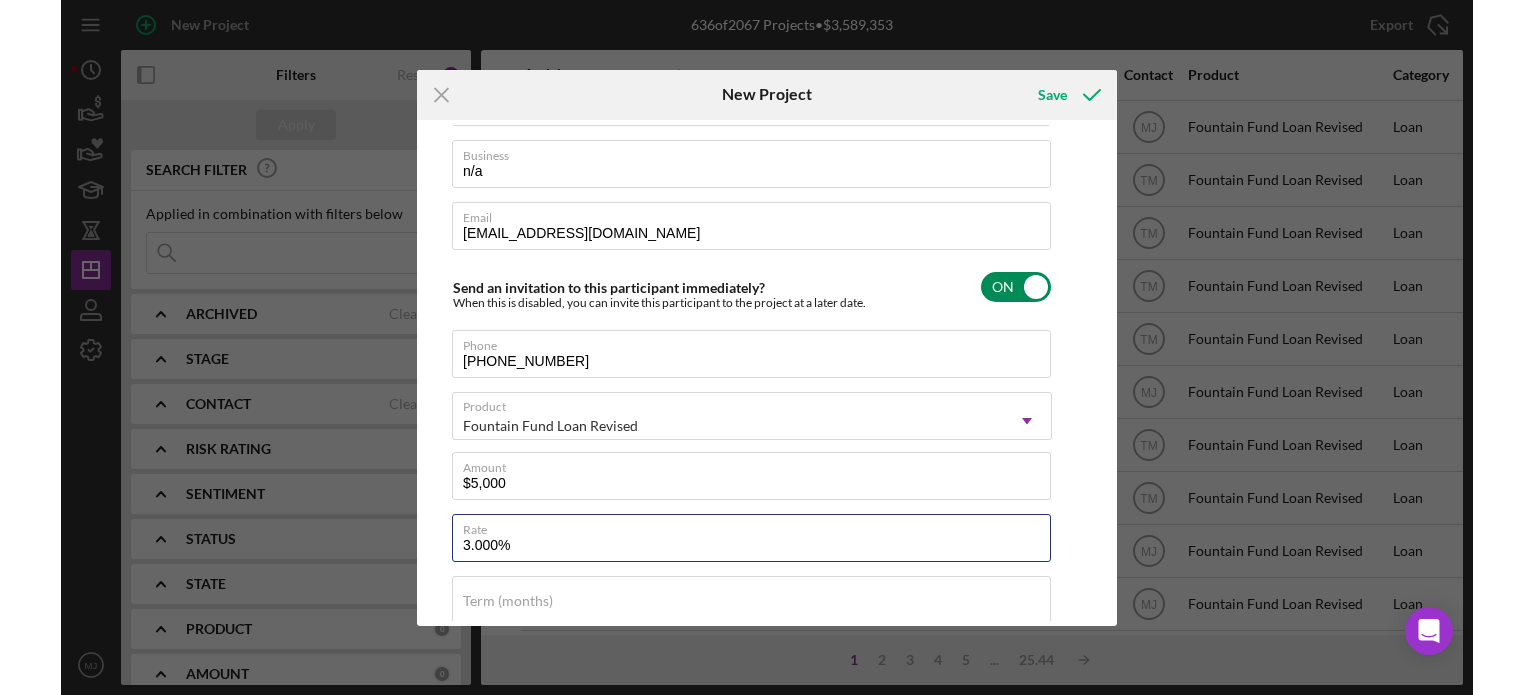 scroll, scrollTop: 0, scrollLeft: 0, axis: both 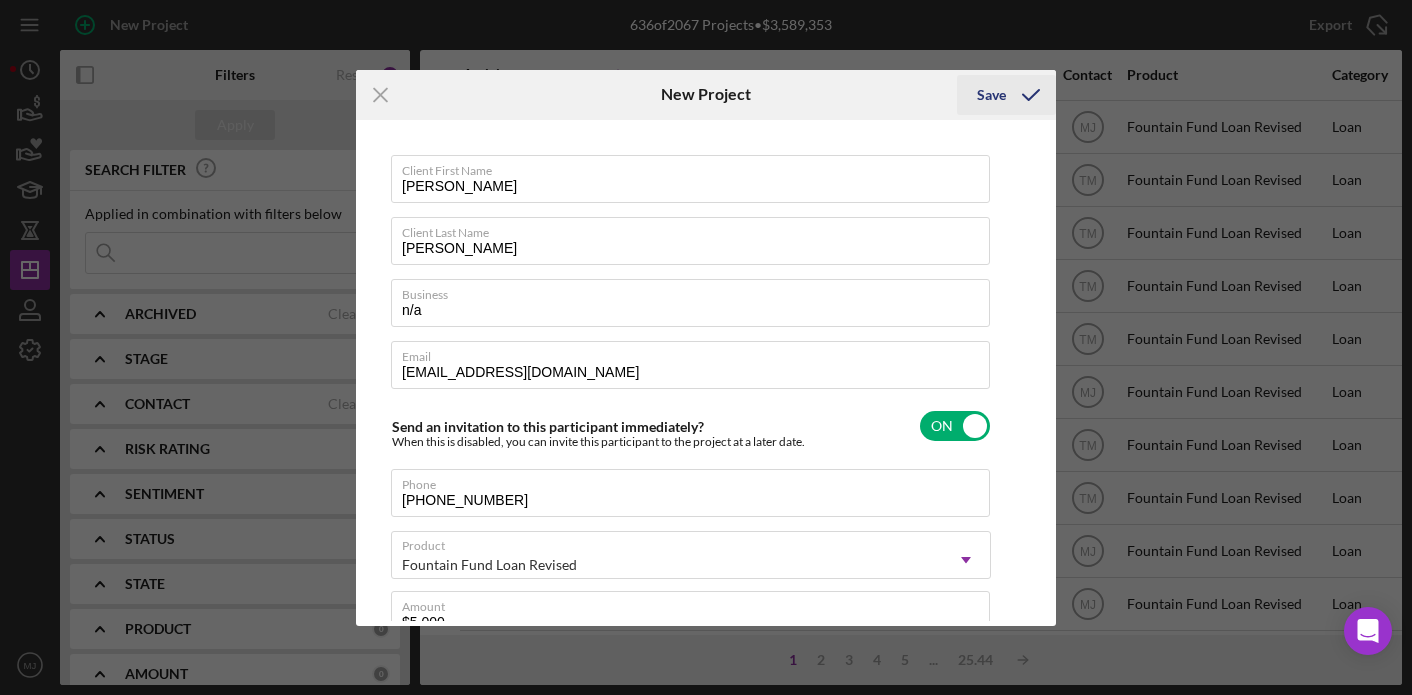 click 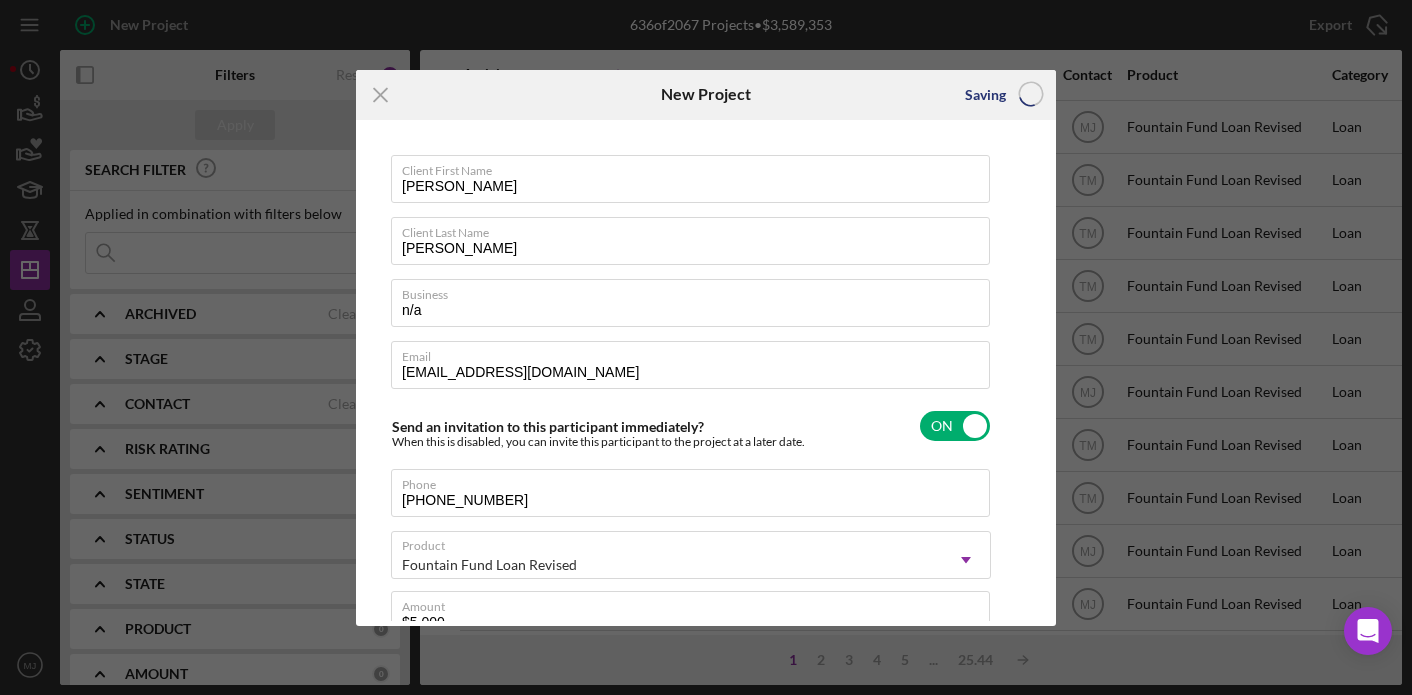 type 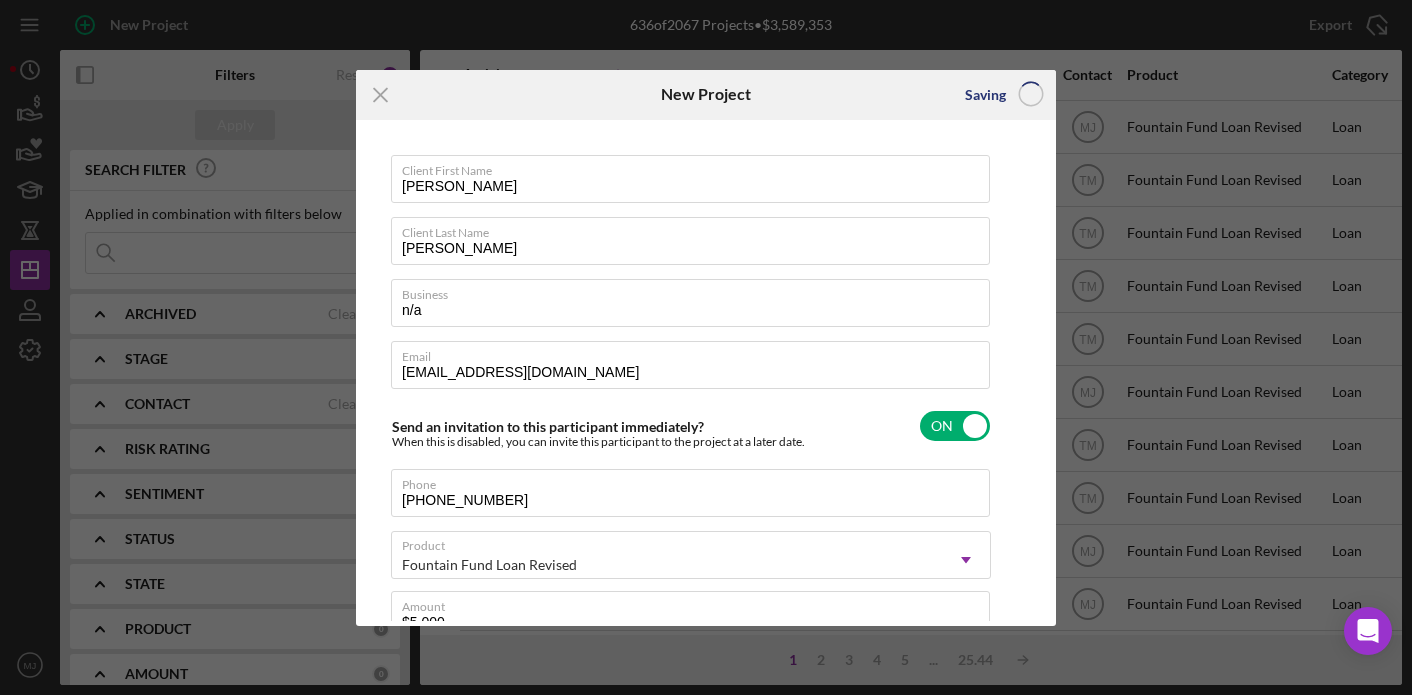 type 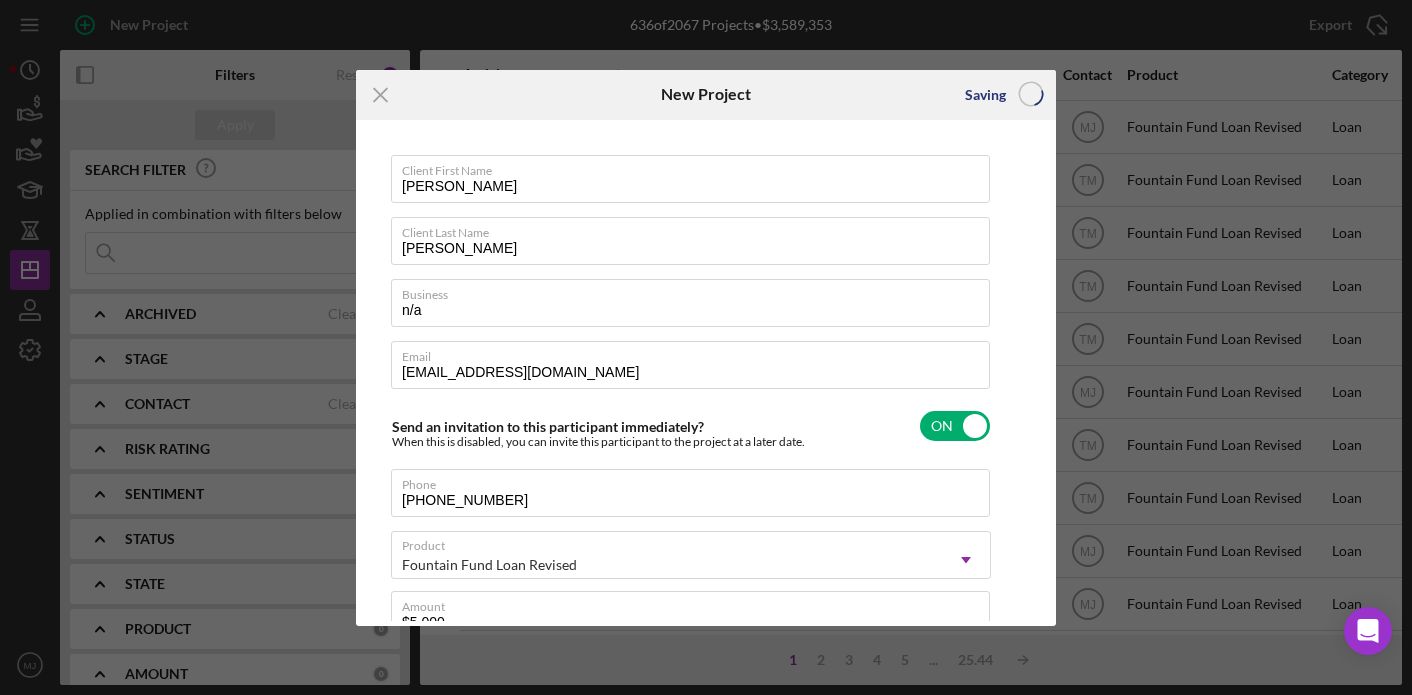 type 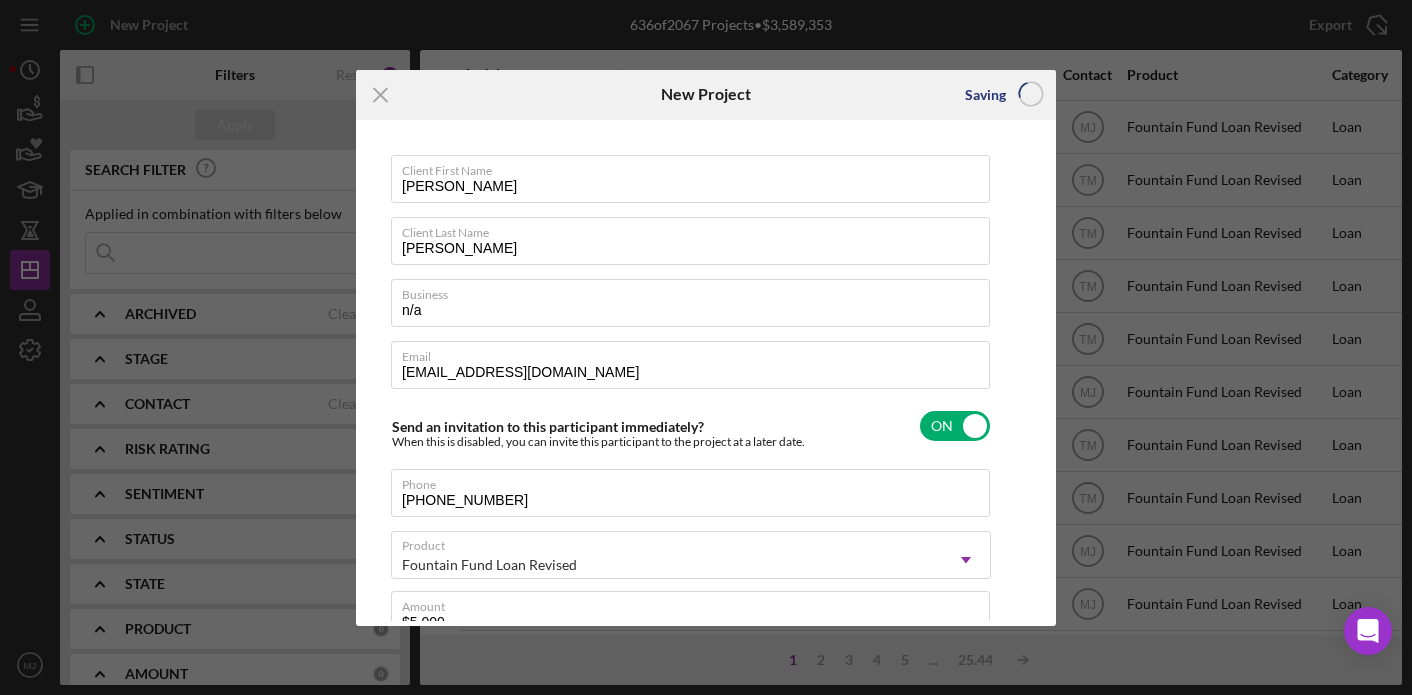 type 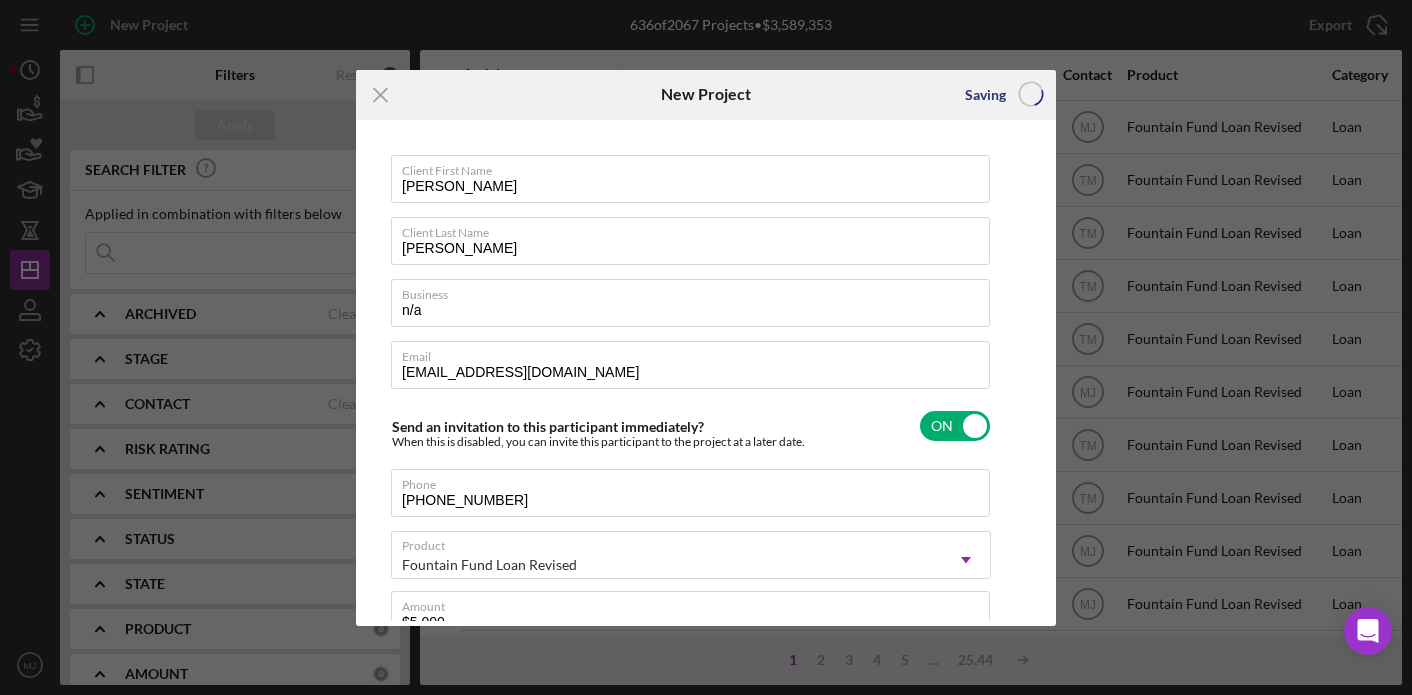 type 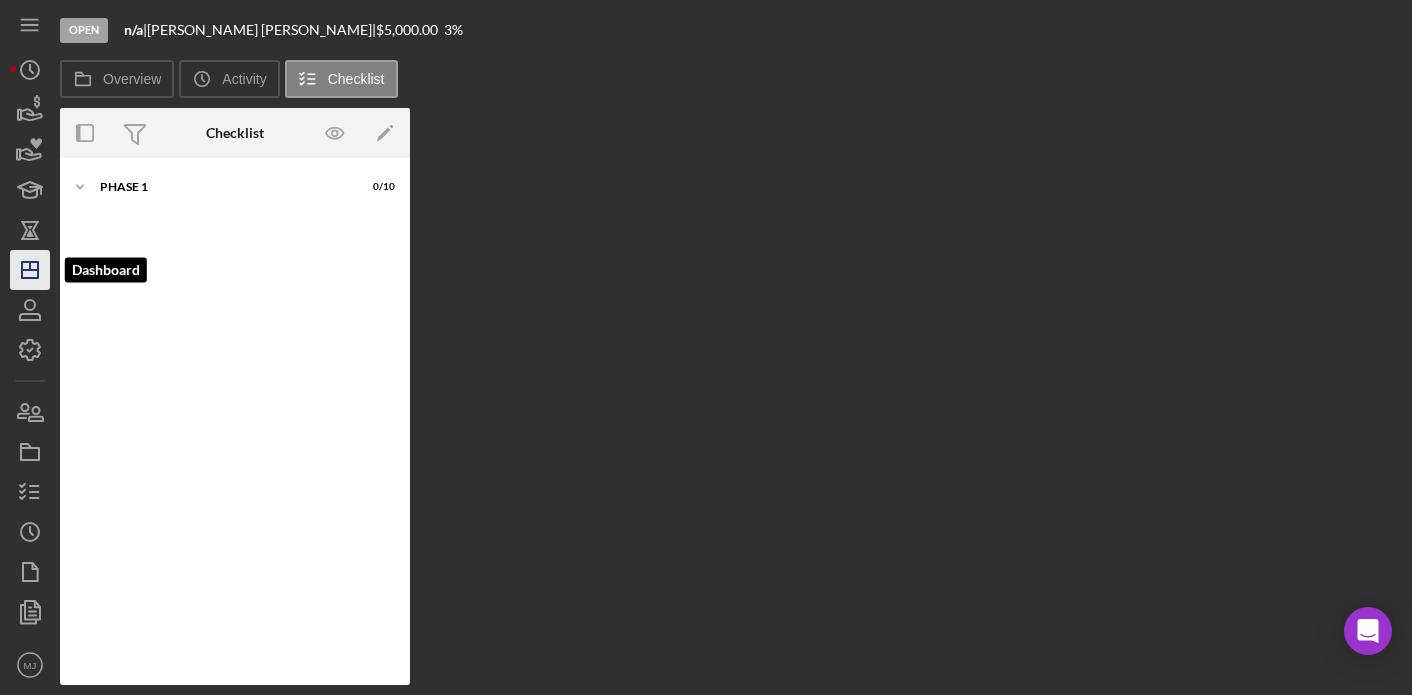 click 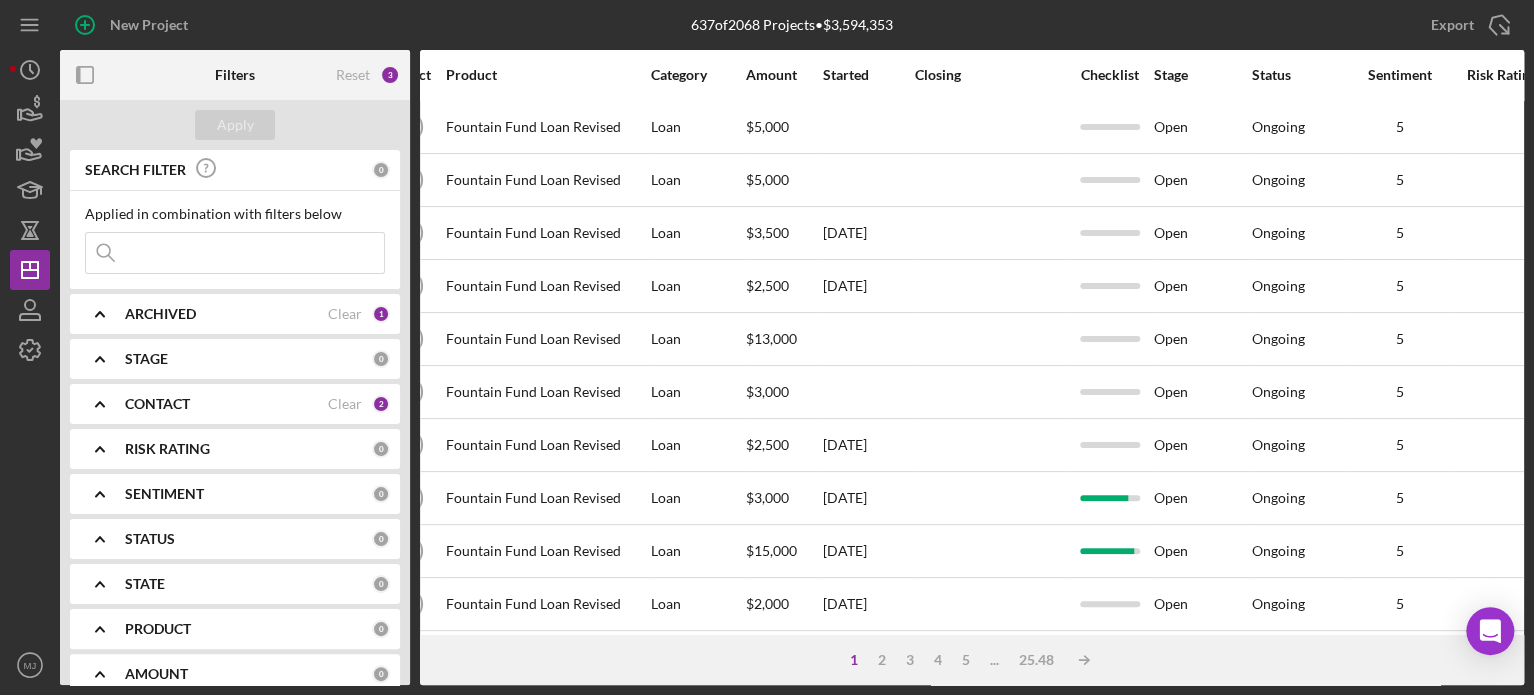 scroll, scrollTop: 0, scrollLeft: 684, axis: horizontal 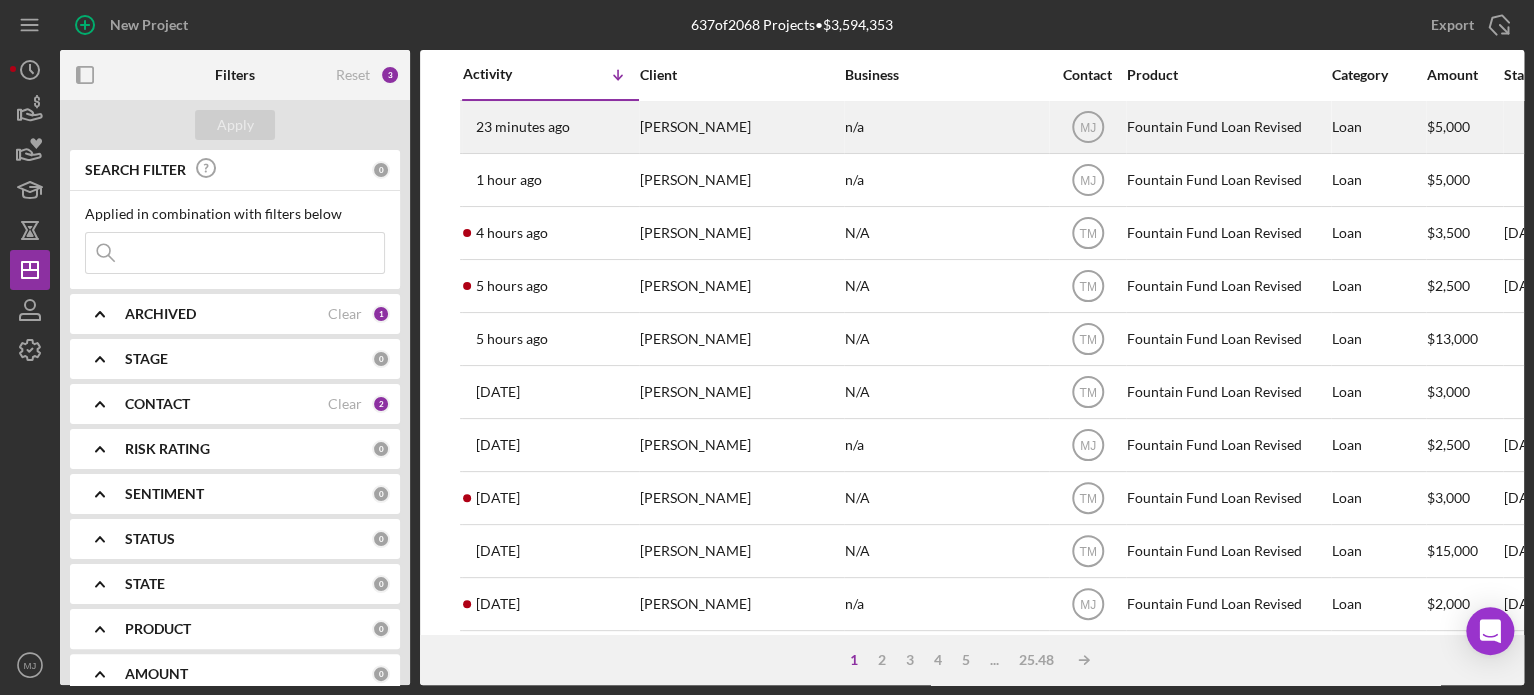 click on "23 minutes ago [PERSON_NAME]" at bounding box center [550, 127] 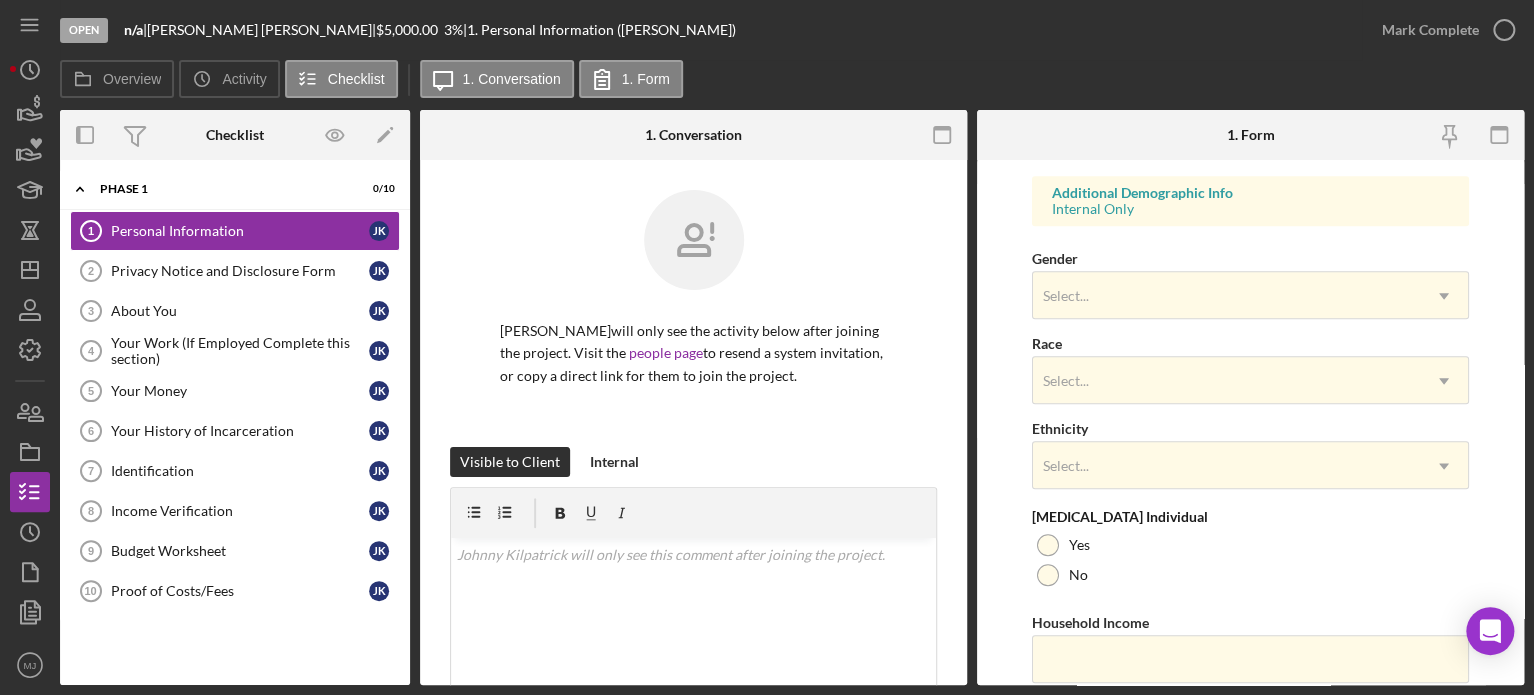 scroll, scrollTop: 800, scrollLeft: 0, axis: vertical 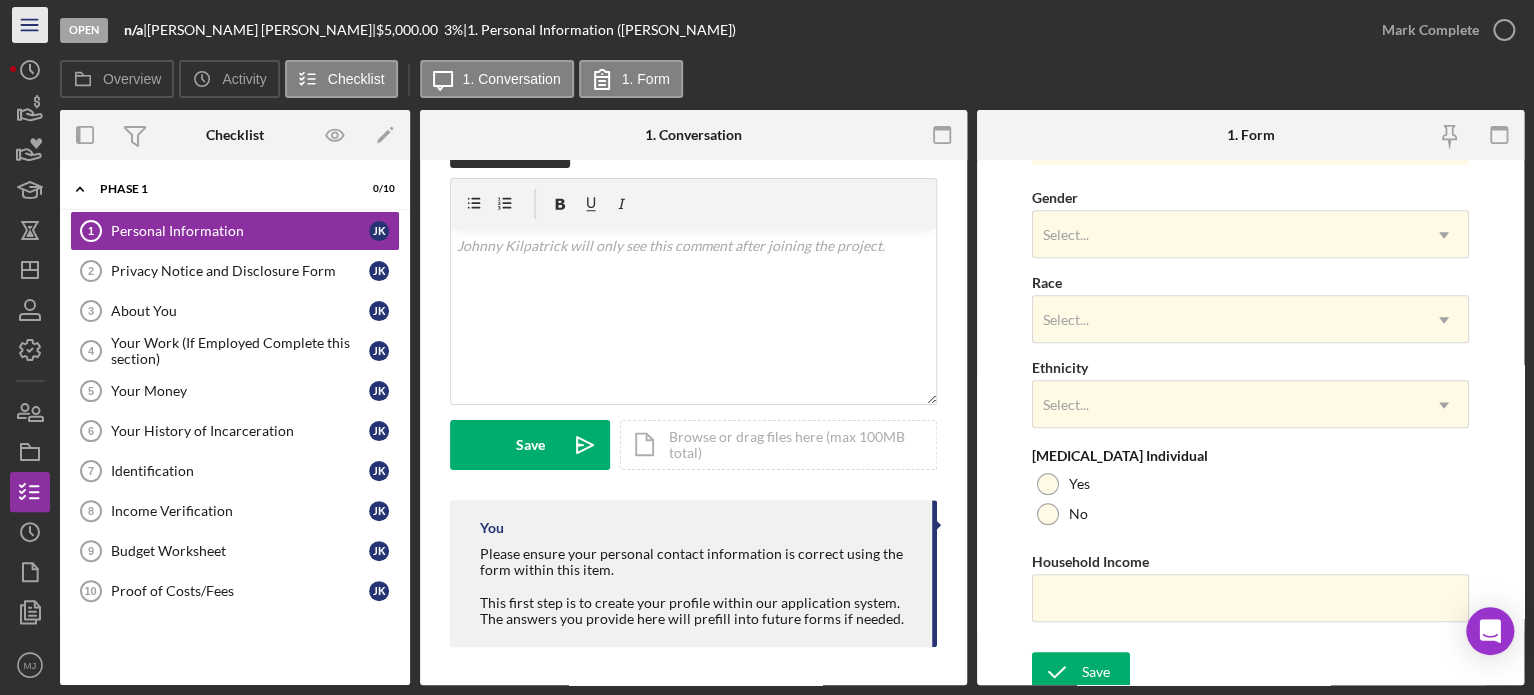 click on "Icon/Menu" 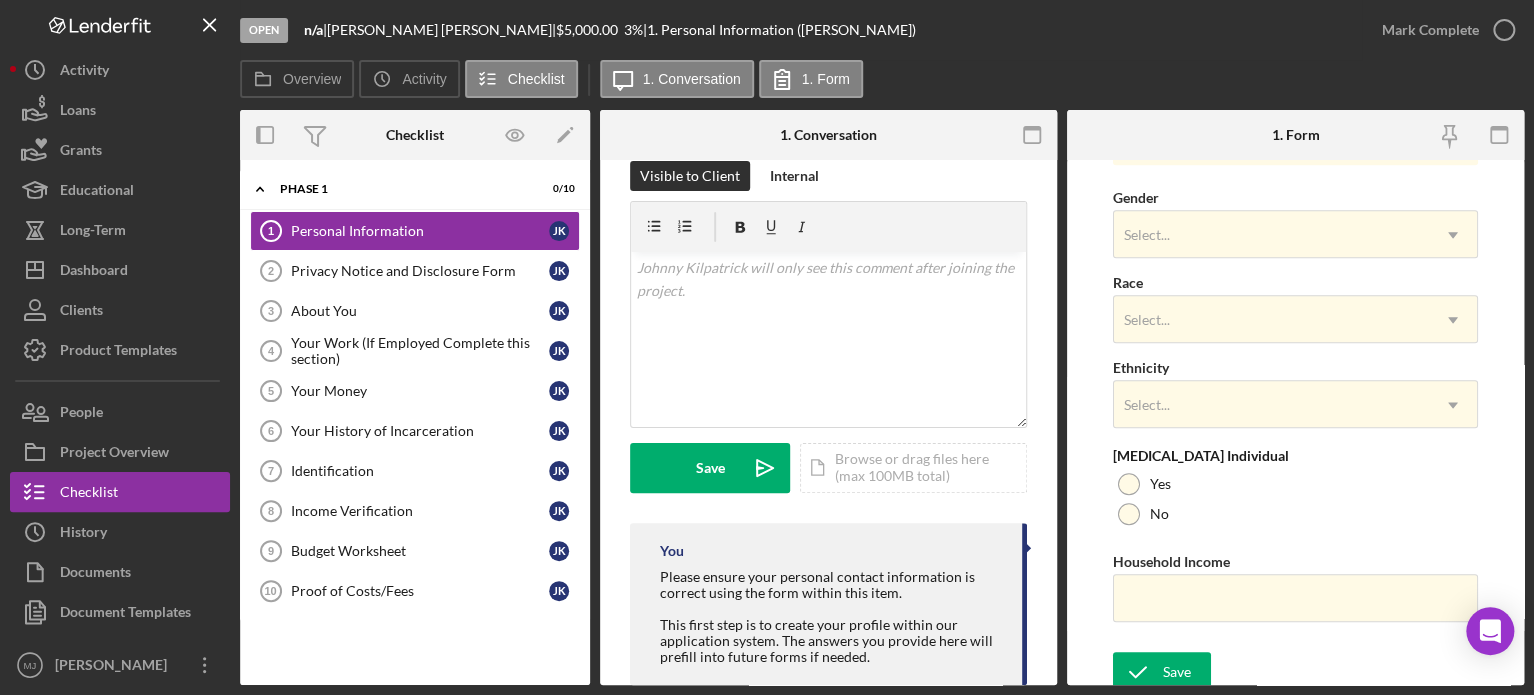 scroll, scrollTop: 332, scrollLeft: 0, axis: vertical 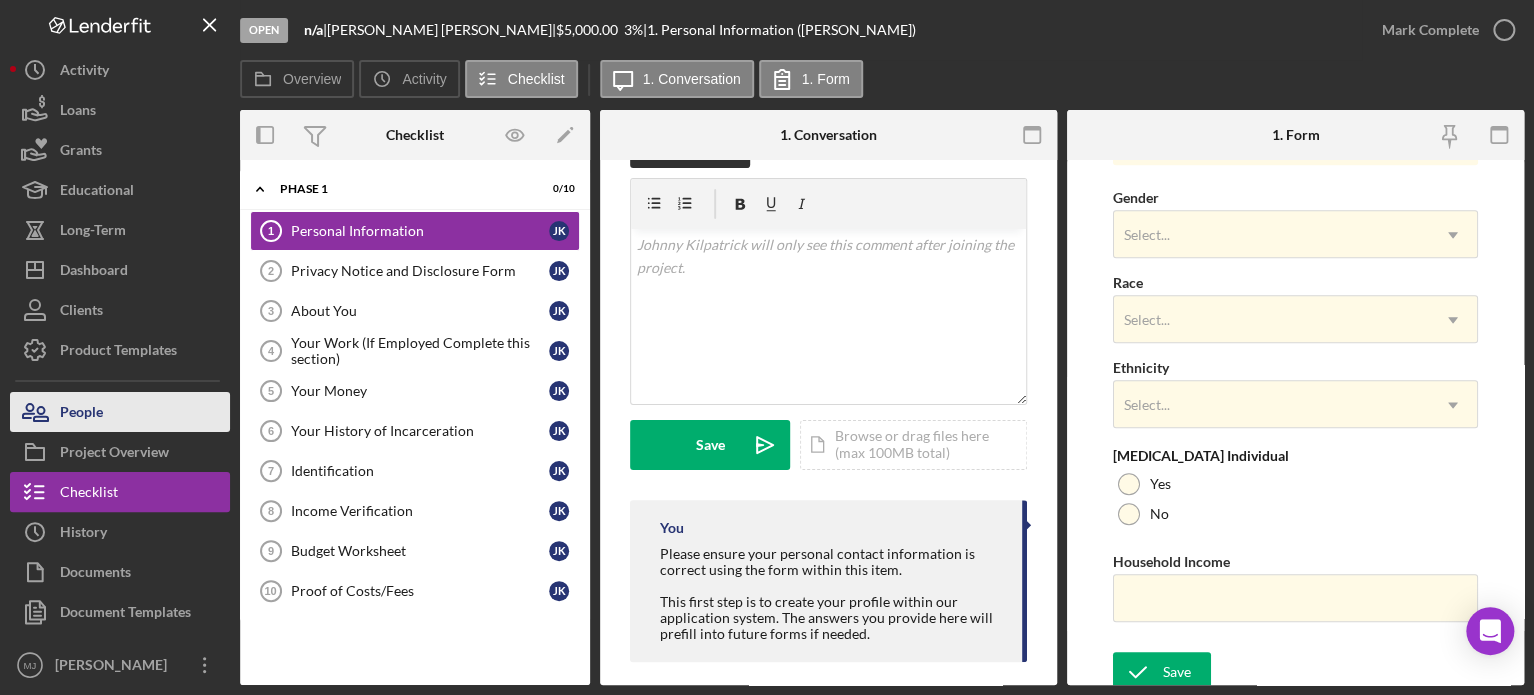 click on "People" at bounding box center [81, 414] 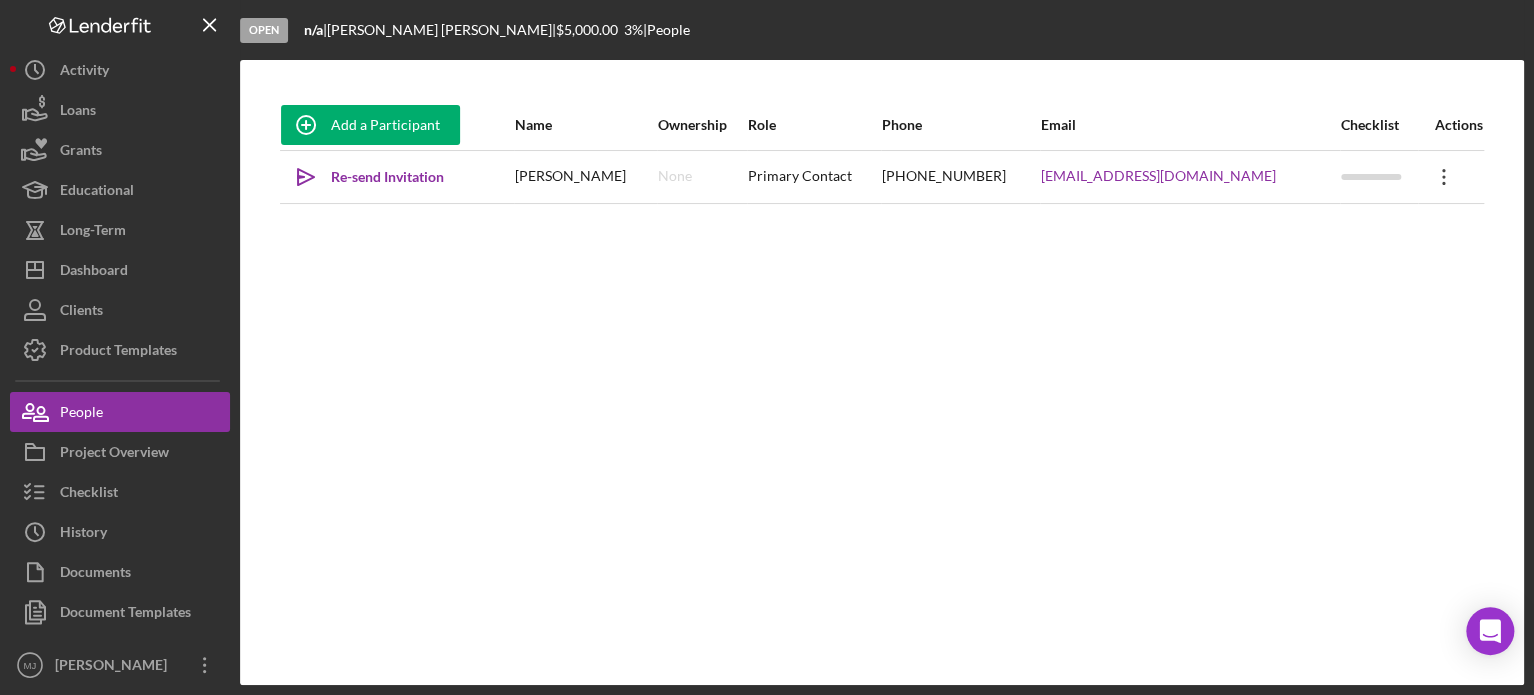 click on "Icon/Overflow" 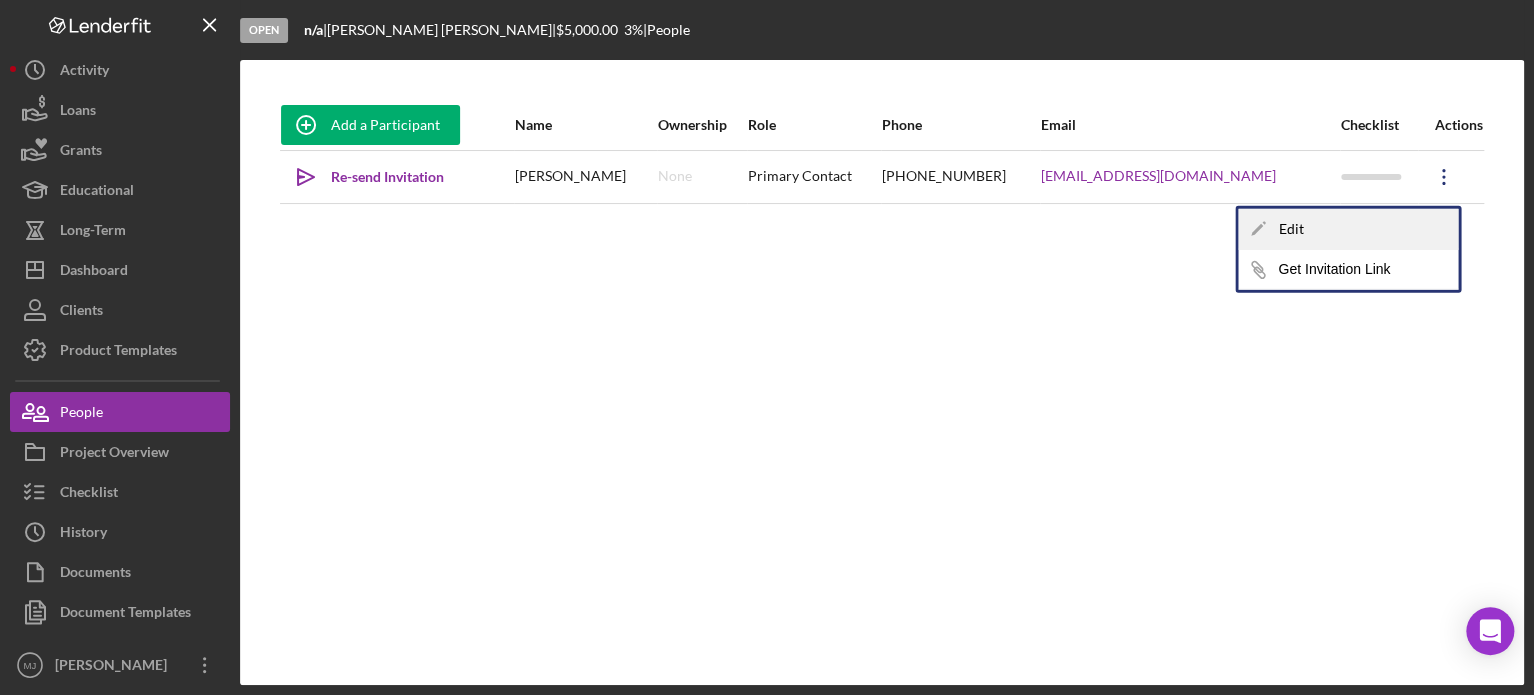 click on "Icon/Edit  Edit" at bounding box center [1348, 229] 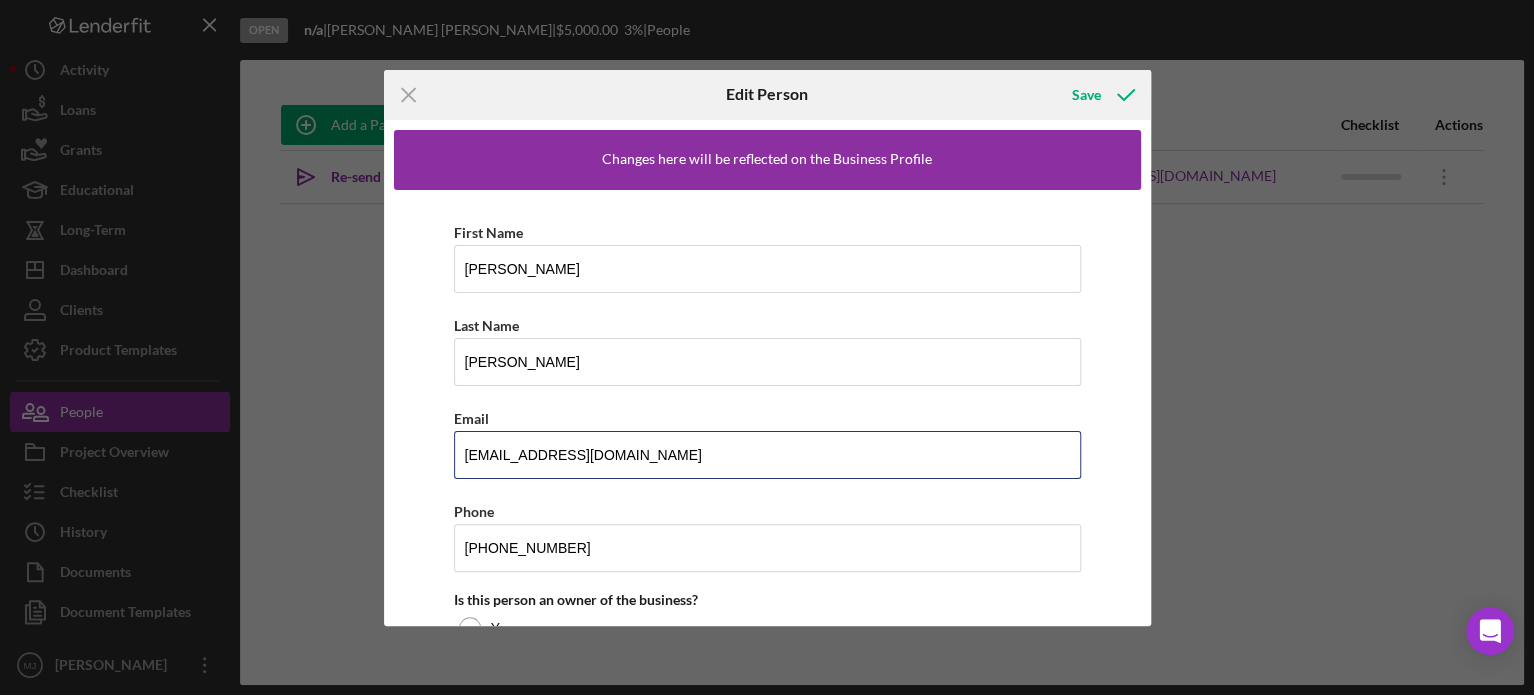drag, startPoint x: 651, startPoint y: 449, endPoint x: 387, endPoint y: 493, distance: 267.64154 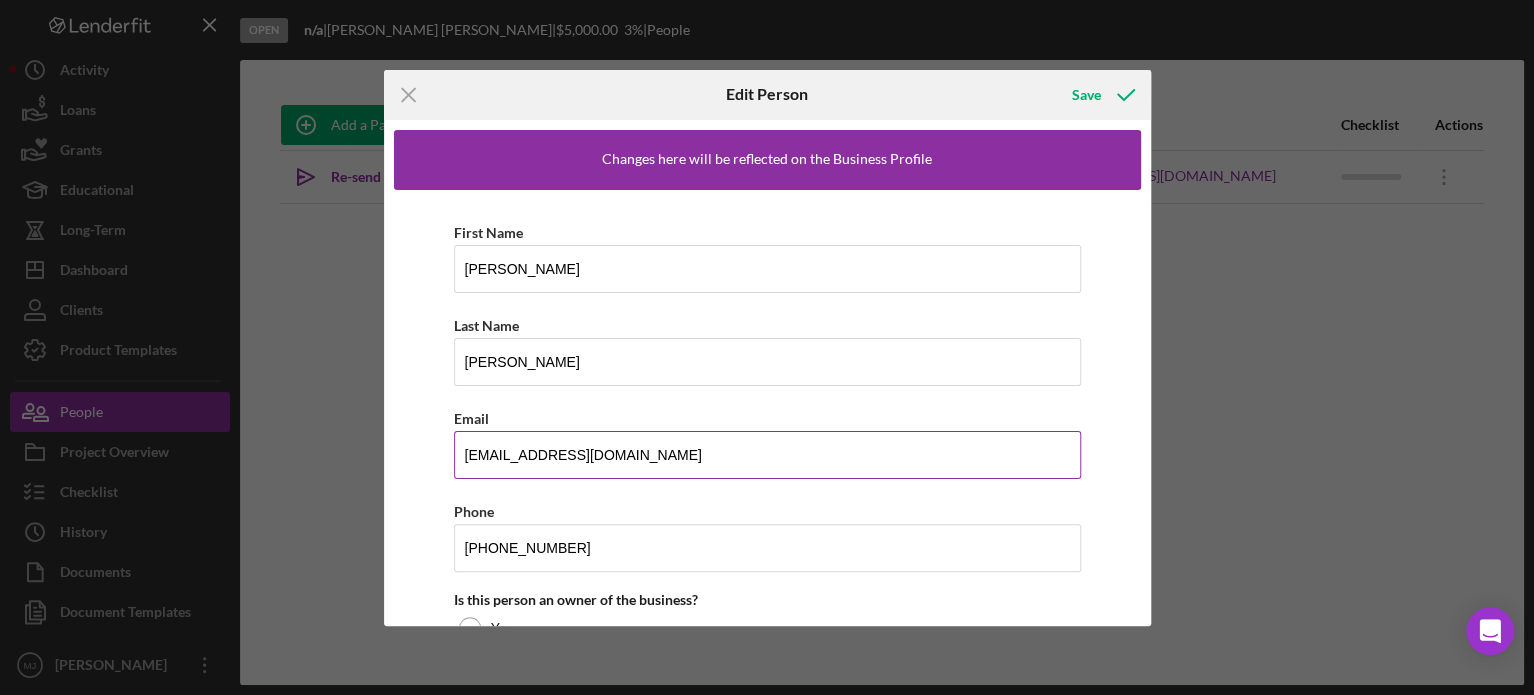 click on "[EMAIL_ADDRESS][DOMAIN_NAME]" at bounding box center [767, 455] 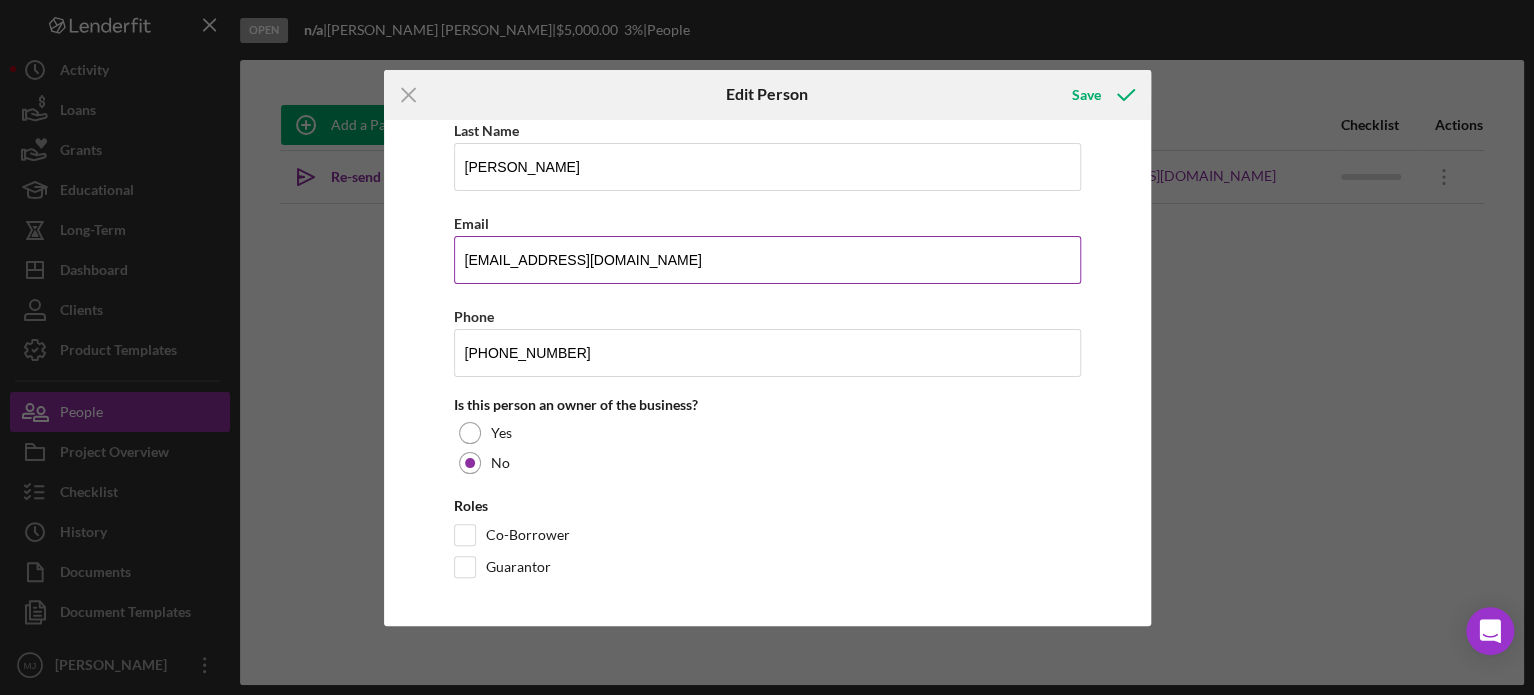 scroll, scrollTop: 0, scrollLeft: 0, axis: both 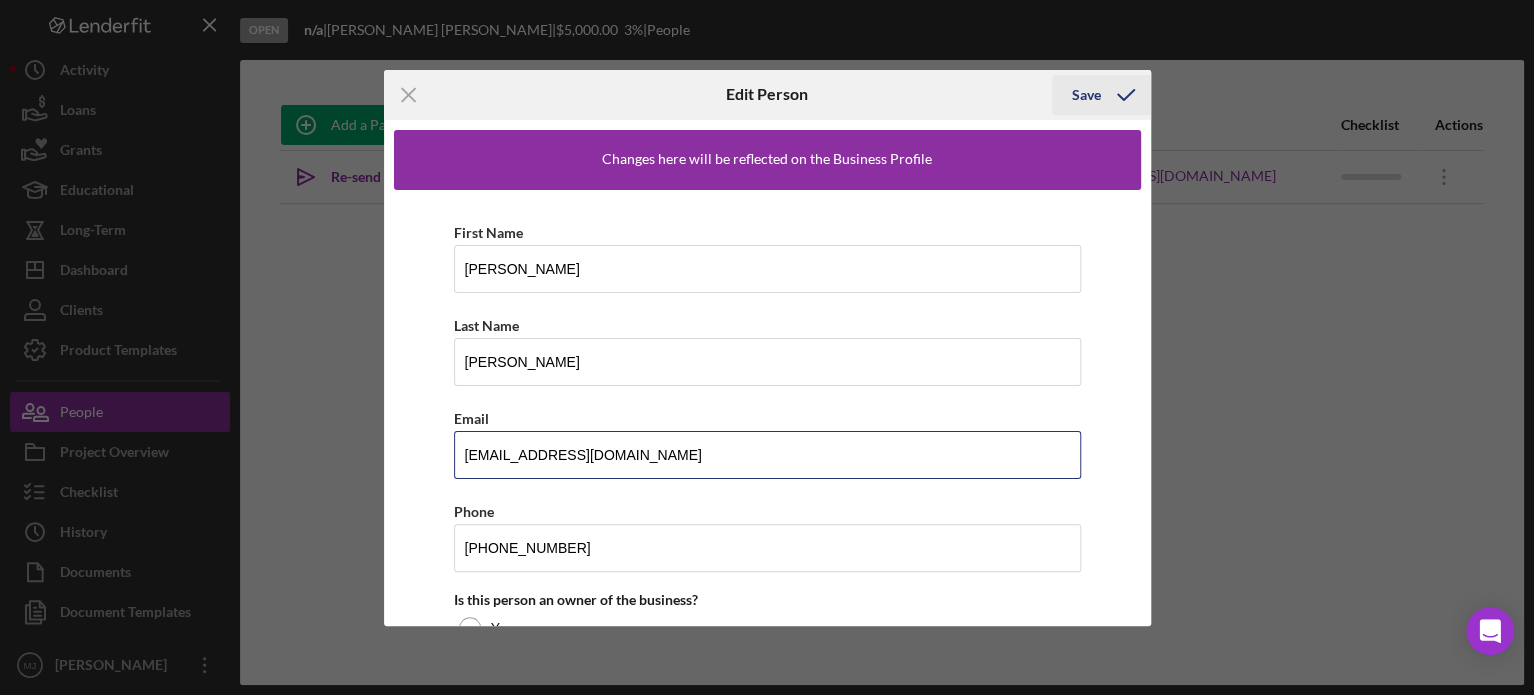 type on "[EMAIL_ADDRESS][DOMAIN_NAME]" 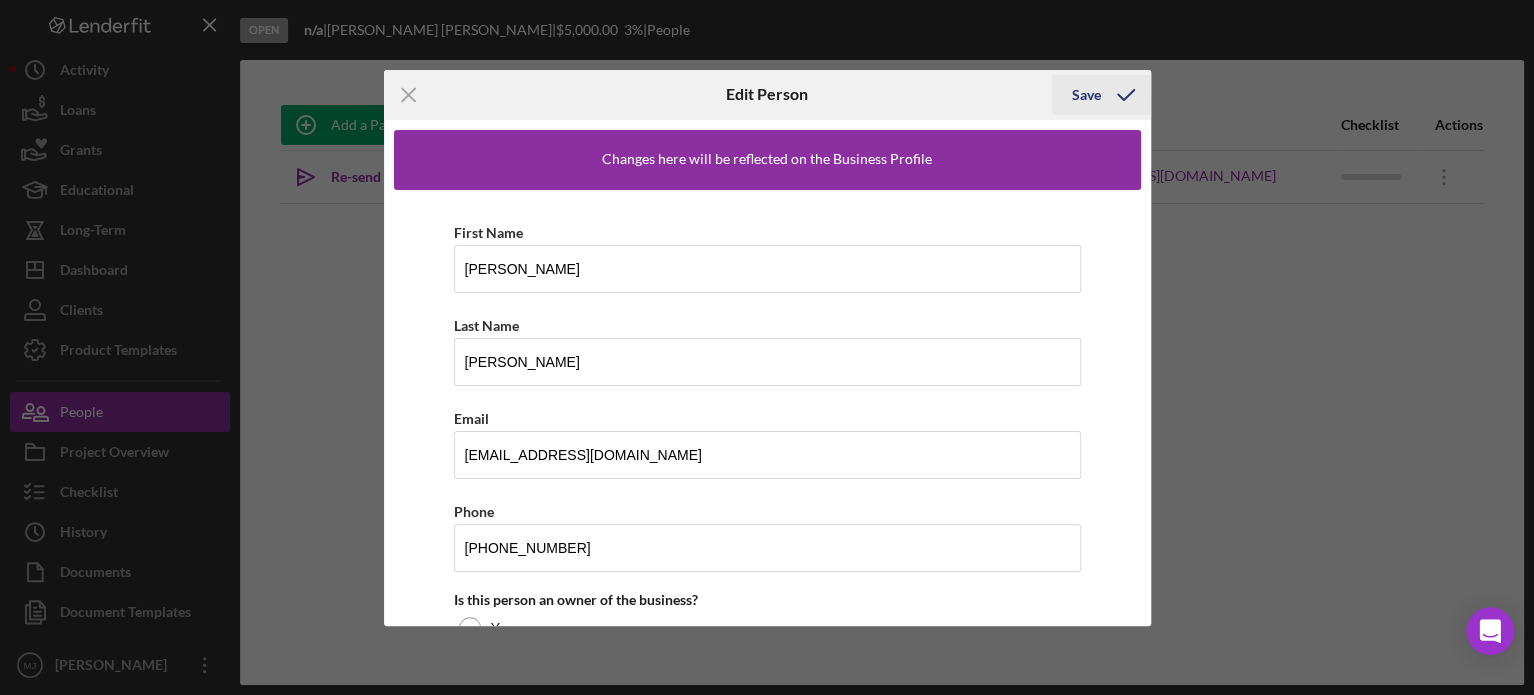 click on "Save" at bounding box center [1086, 95] 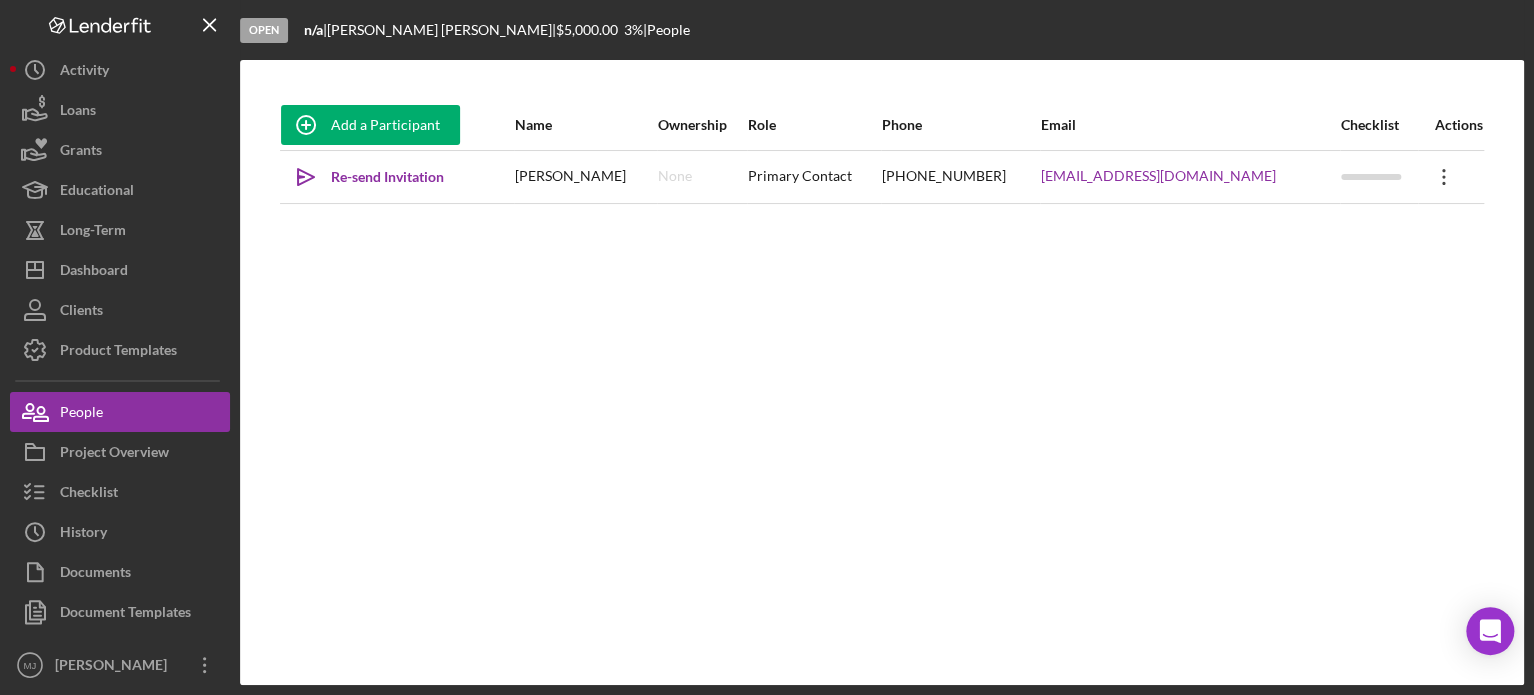click on "Icon/Overflow" 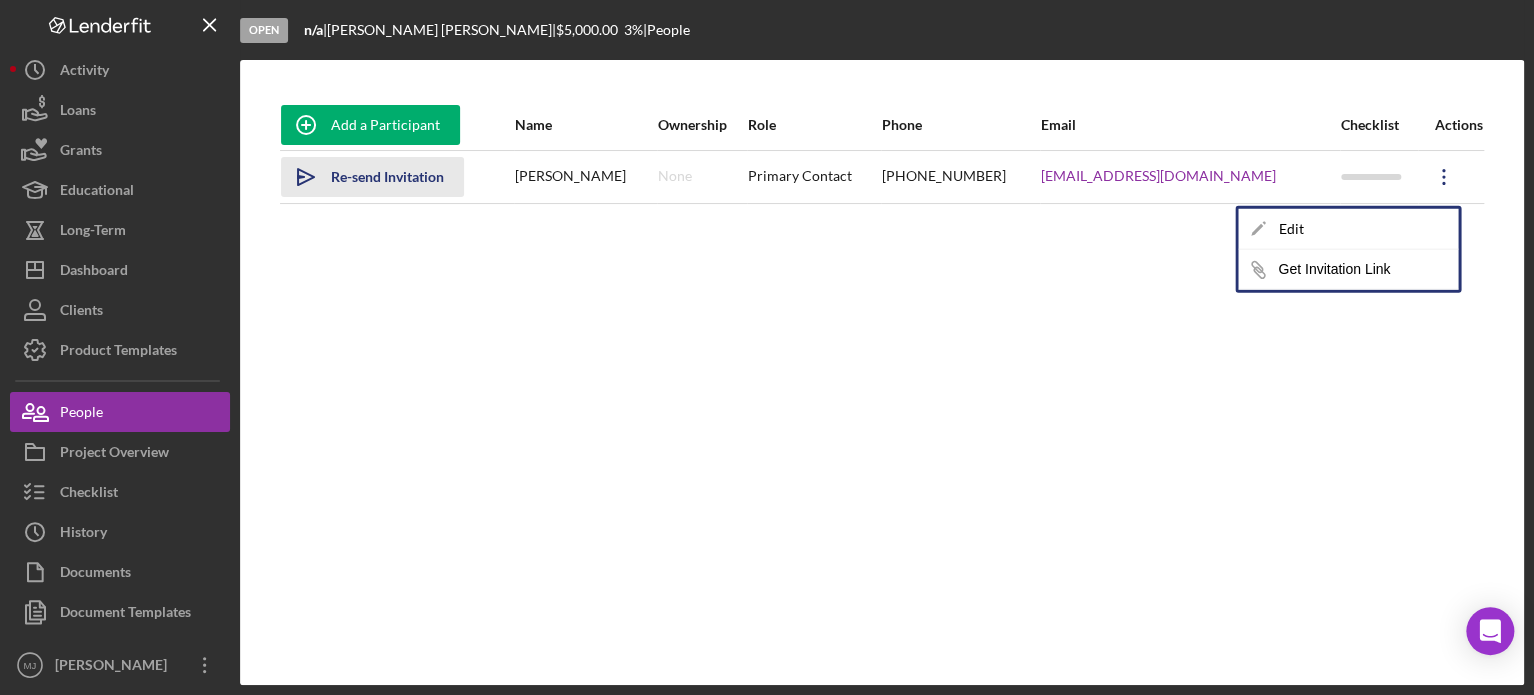 click on "Re-send Invitation" at bounding box center (387, 177) 